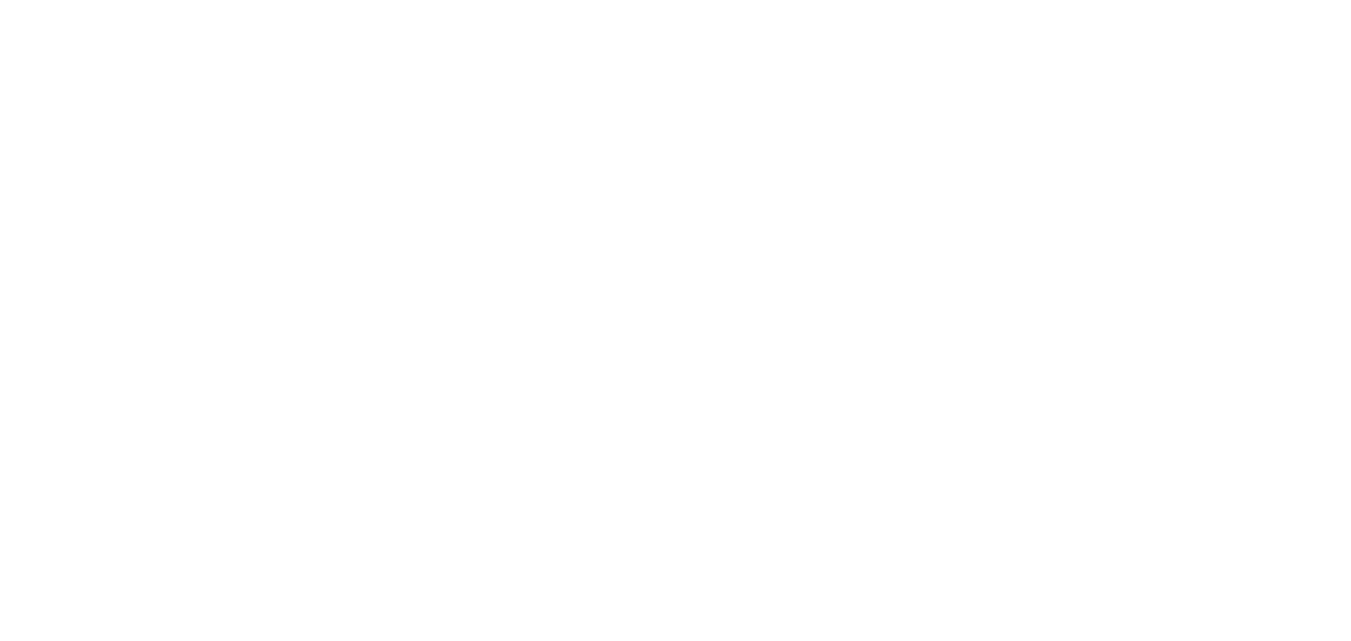 scroll, scrollTop: 0, scrollLeft: 0, axis: both 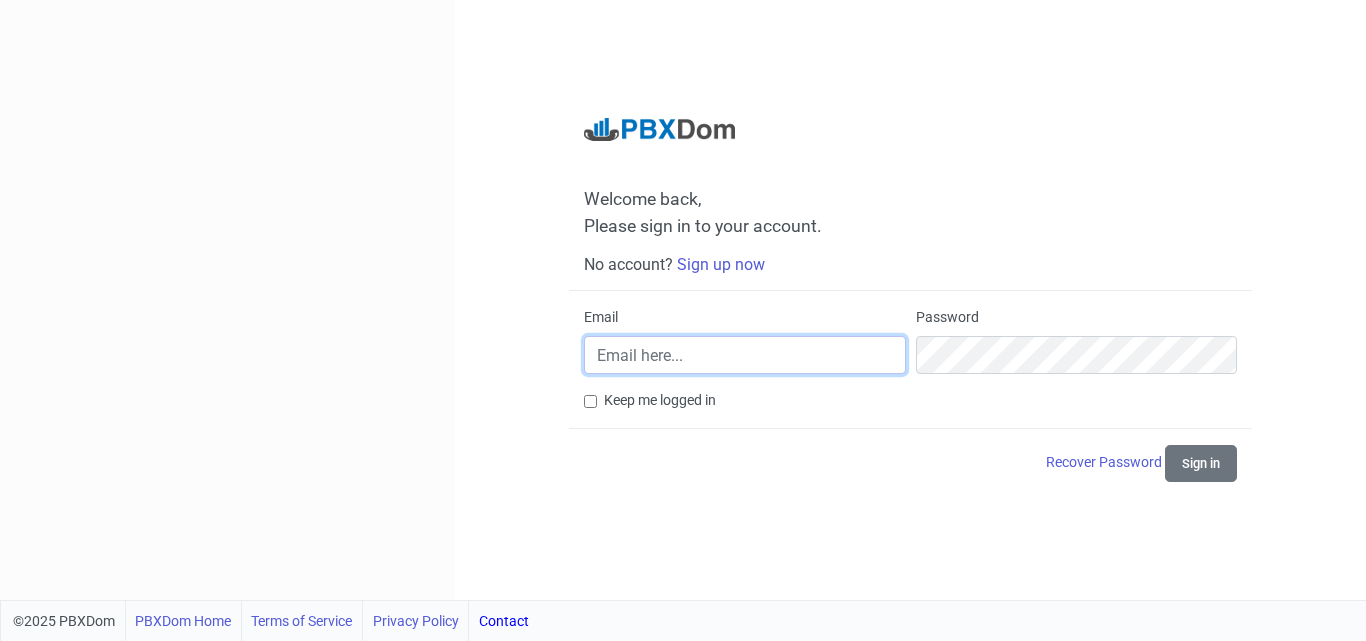click on "Email" at bounding box center (744, 355) 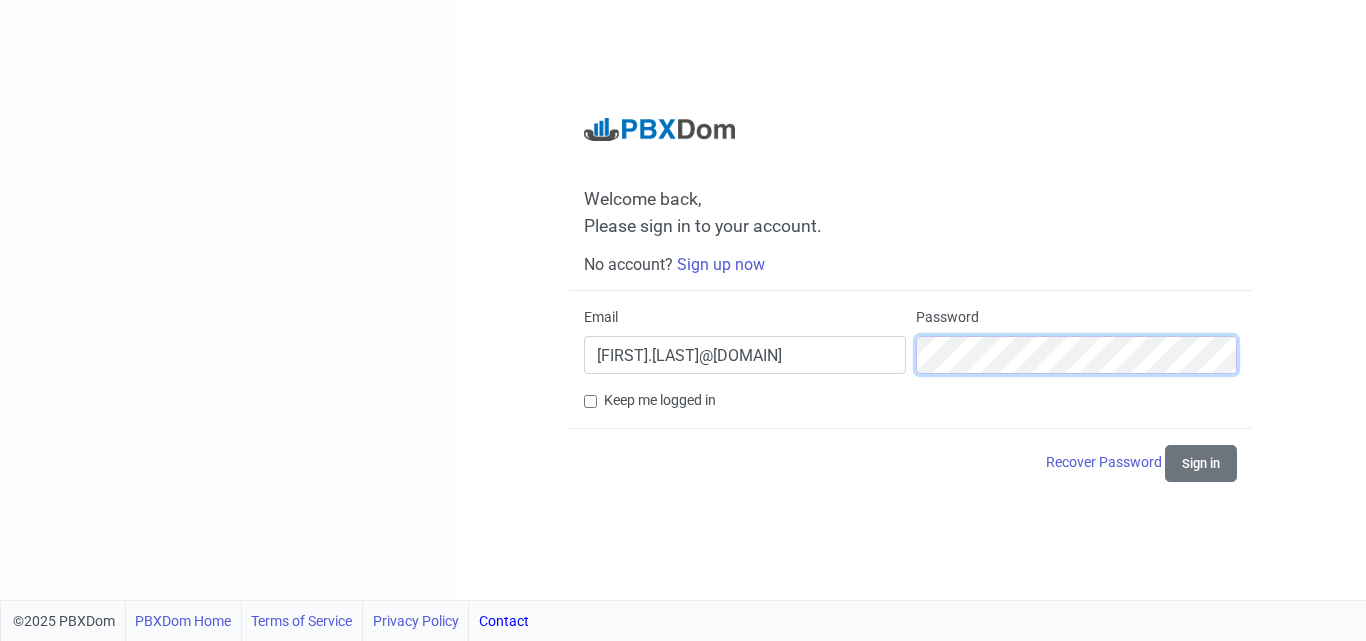 click on "Sign in" at bounding box center (1201, 463) 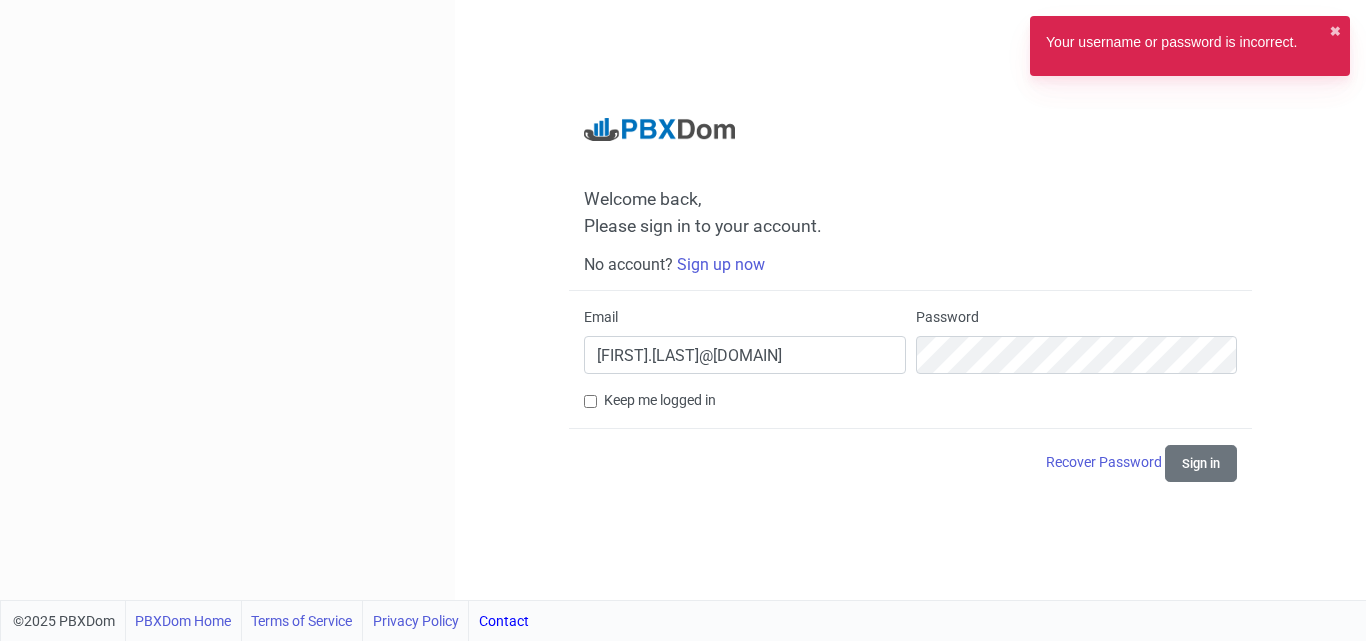 click on "Your username or password is incorrect." at bounding box center (1171, 46) 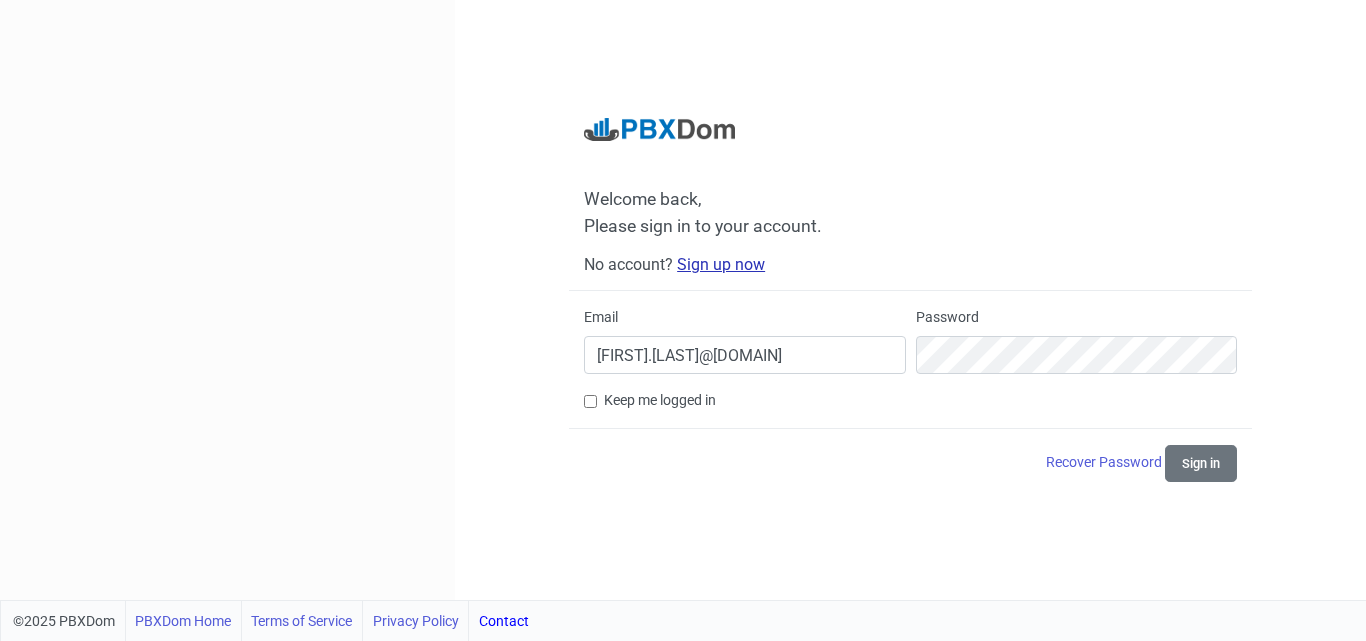 click on "Sign up now" at bounding box center [721, 264] 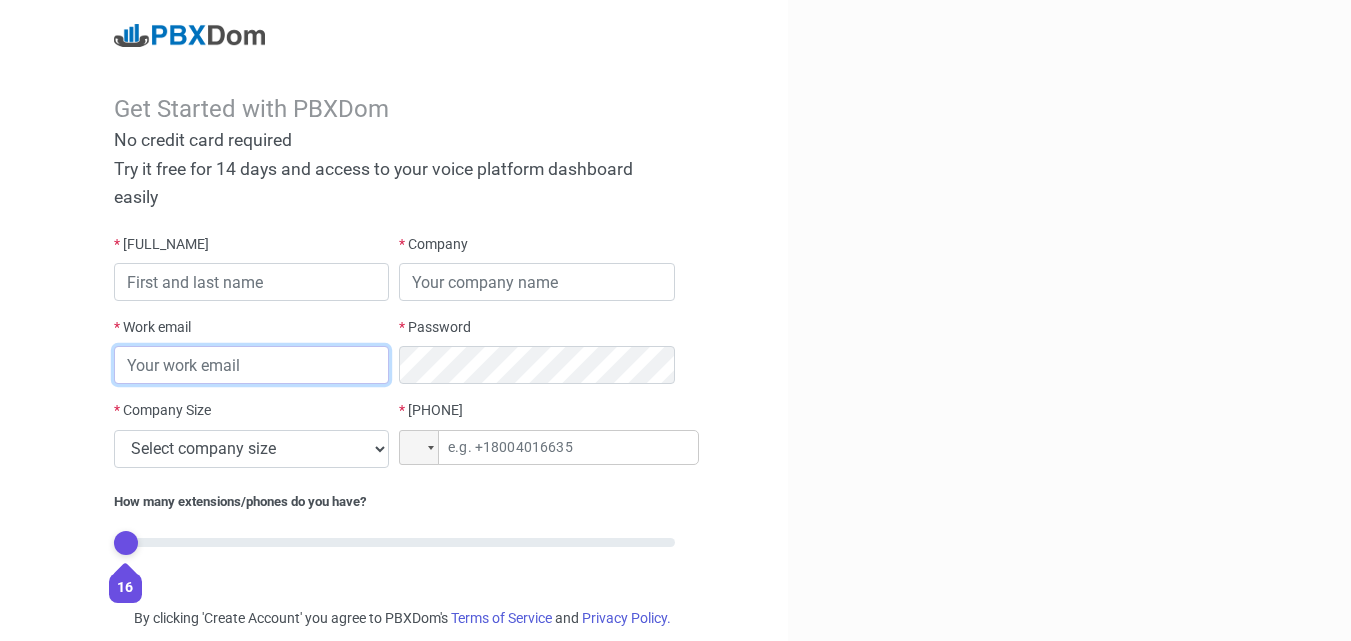 type on "[EMAIL_ADDRESS]" 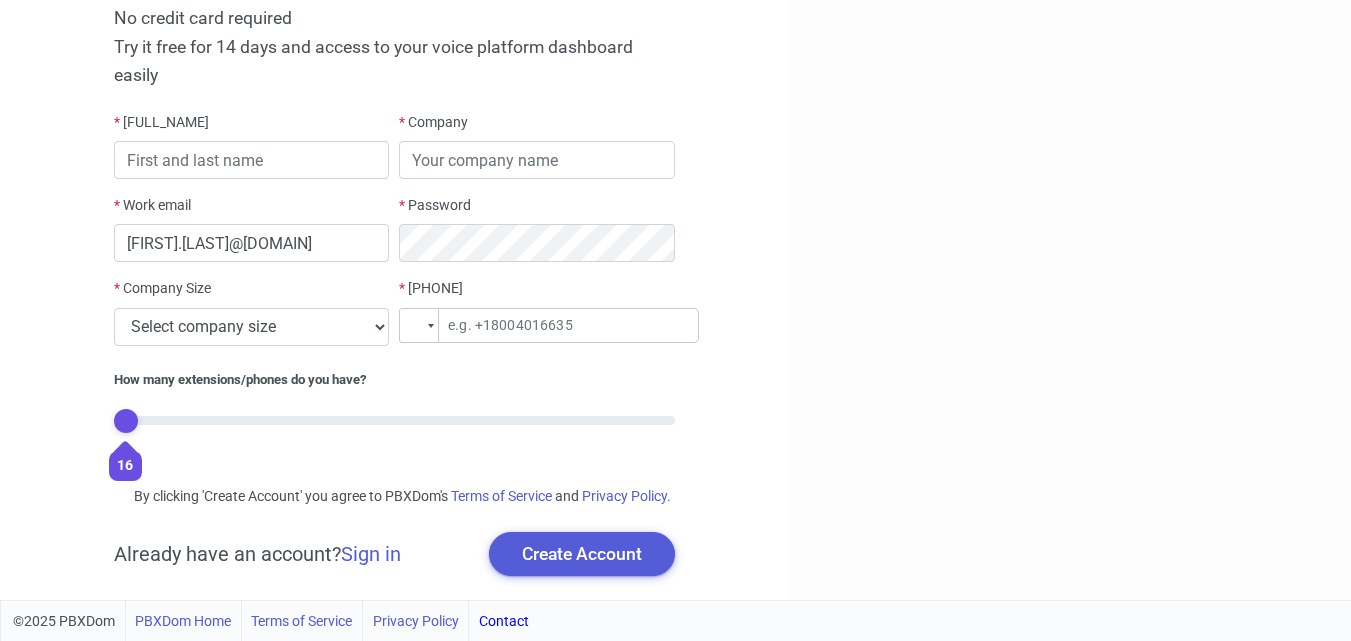 scroll, scrollTop: 143, scrollLeft: 0, axis: vertical 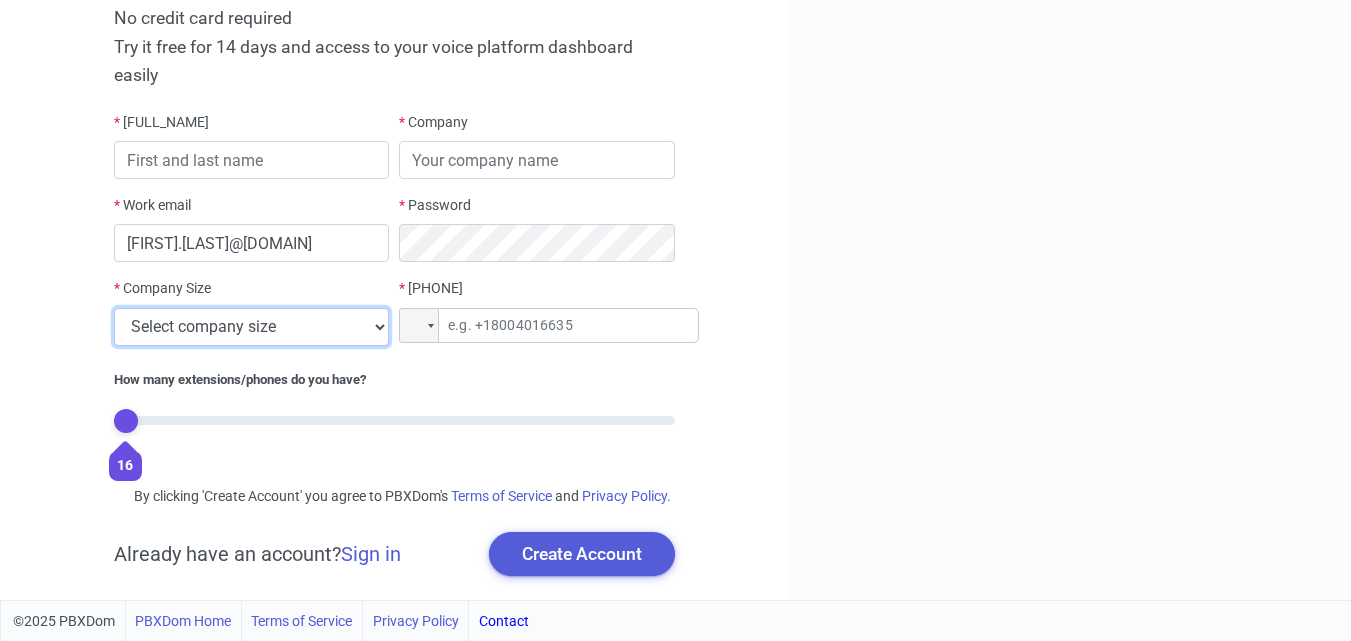click on "Select company size  1 - 9  employees 10 - 49  employees 50 - 199  employees 200 - 499  employees 500 - 999  employees 1000+  employees" at bounding box center [252, 327] 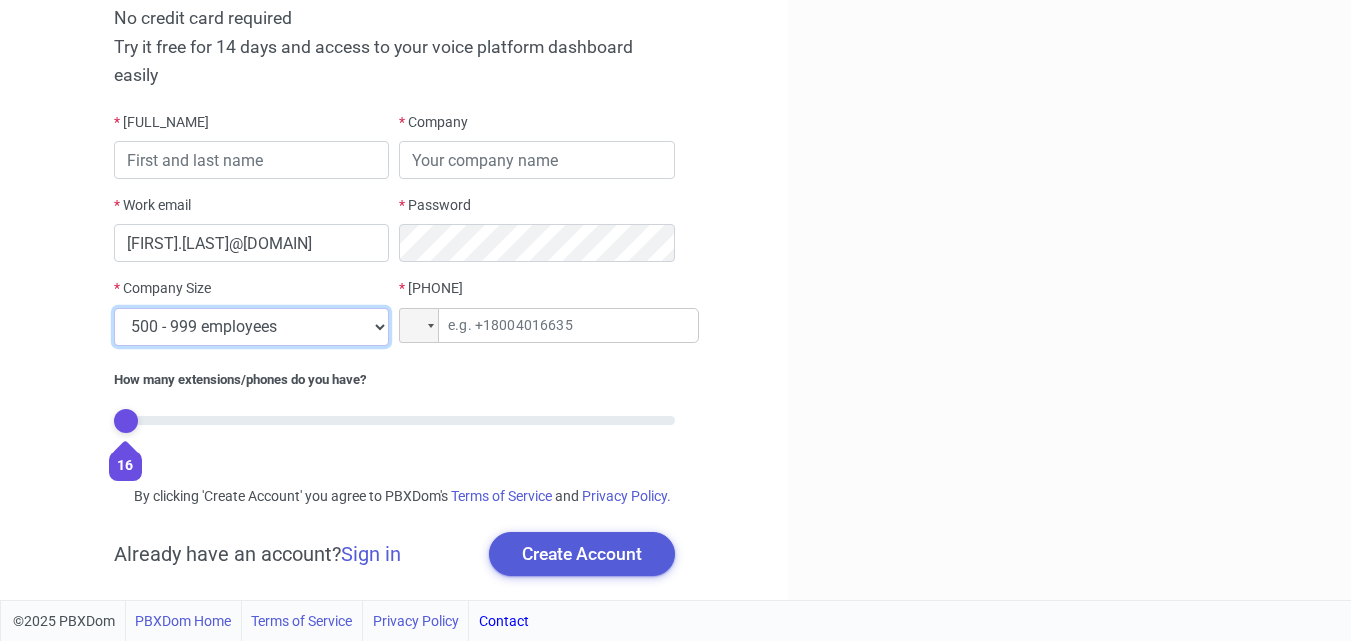 click on "Select company size  1 - 9  employees 10 - 49  employees 50 - 199  employees 200 - 499  employees 500 - 999  employees 1000+  employees" at bounding box center [252, 327] 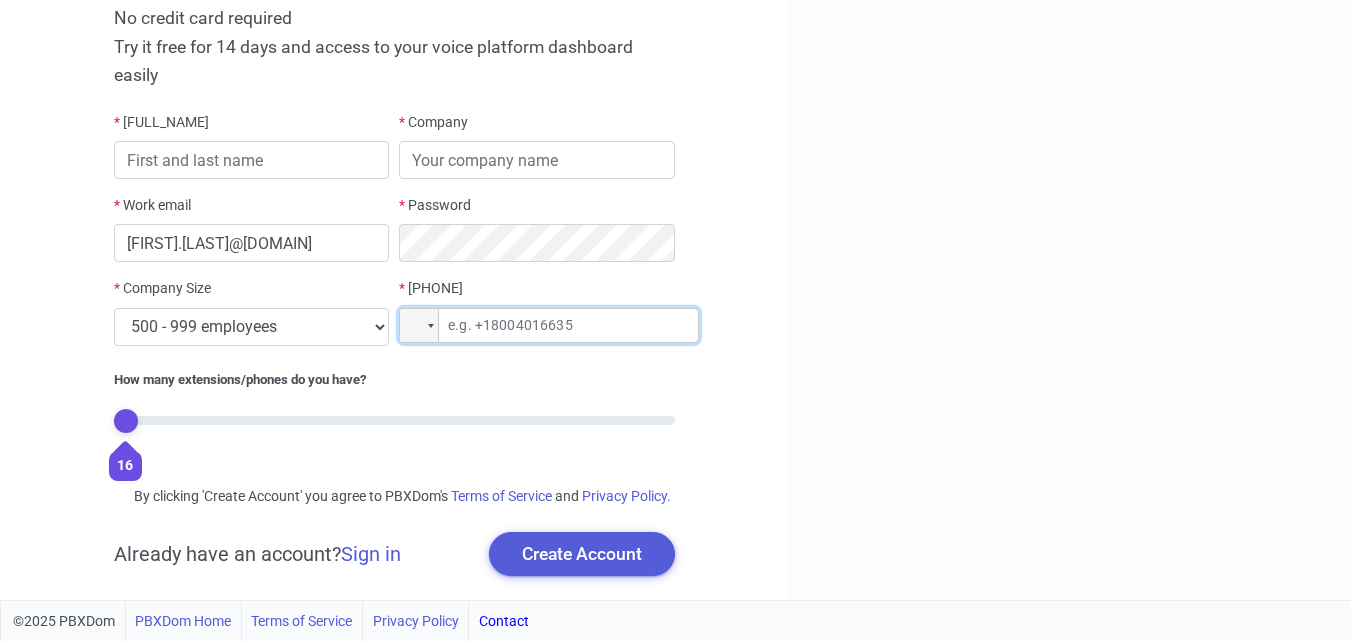 click at bounding box center [549, 325] 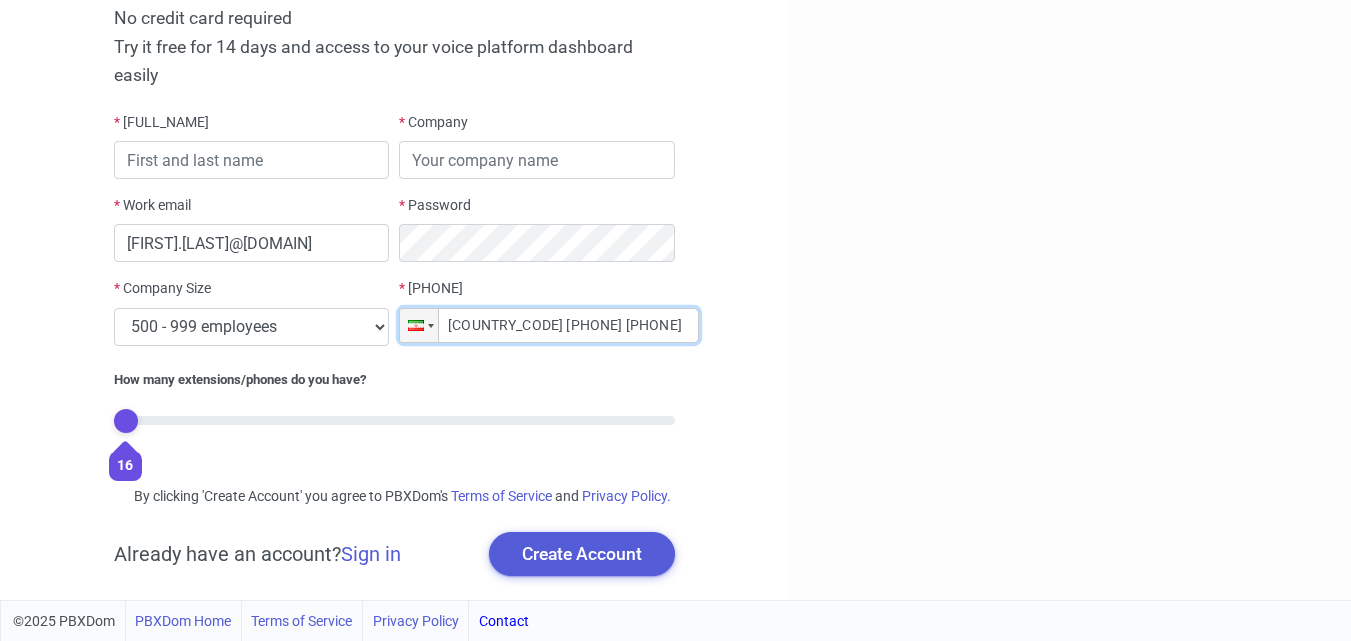 type on "[COUNTRY_CODE] [PHONE_NUMBER]" 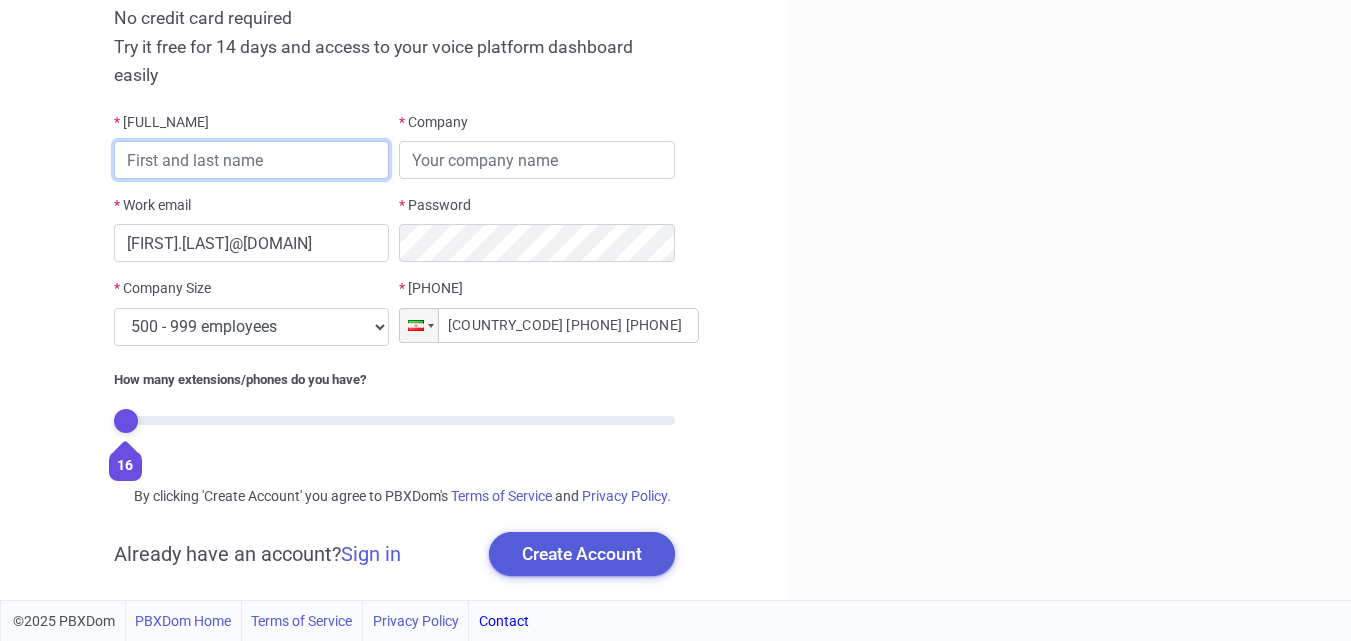 click at bounding box center [252, 160] 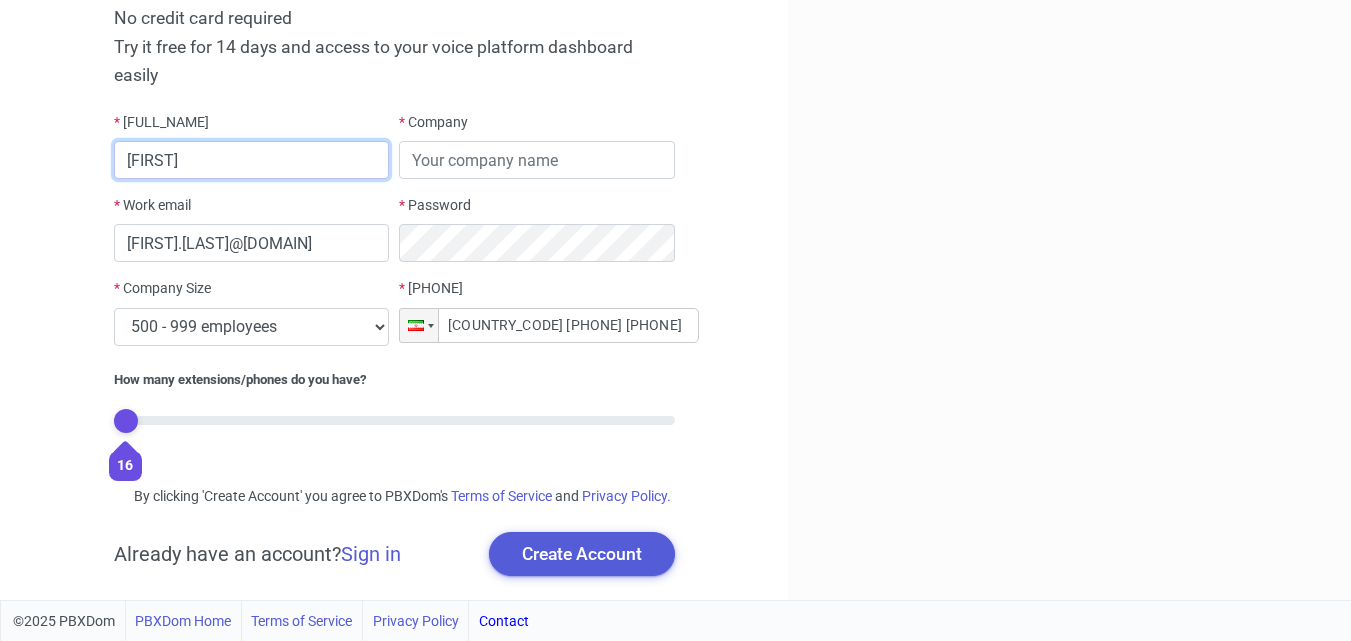 type on "Tapasya" 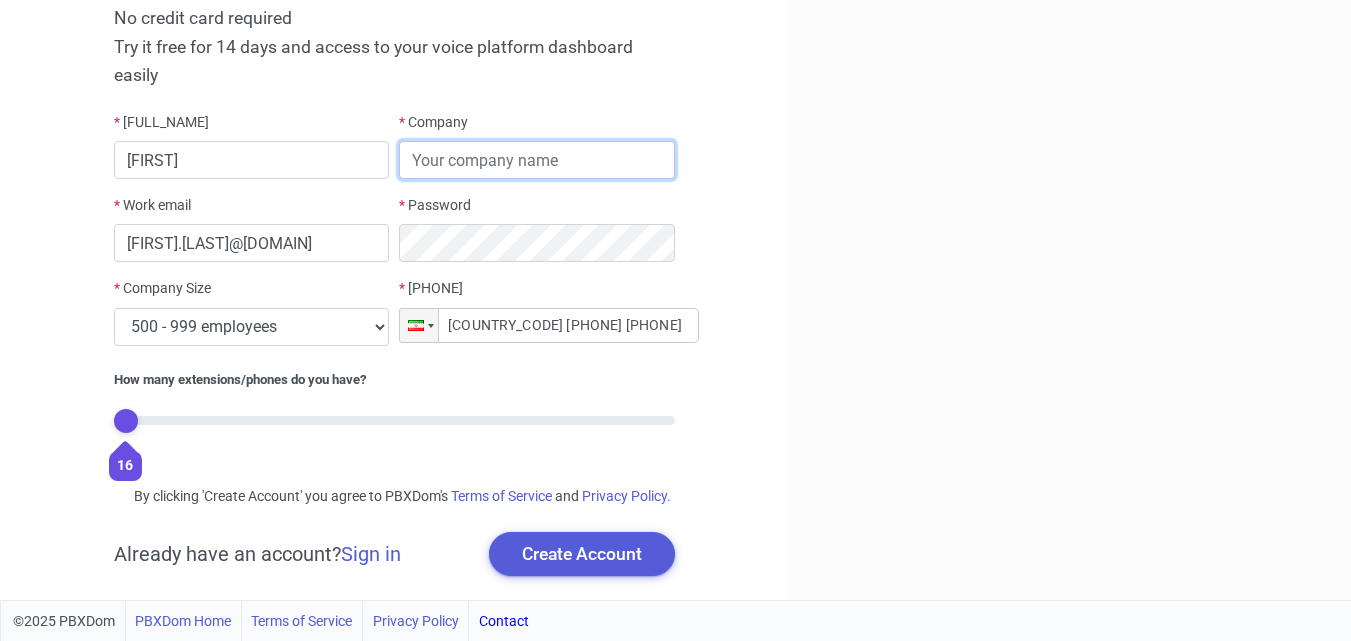 click at bounding box center [537, 160] 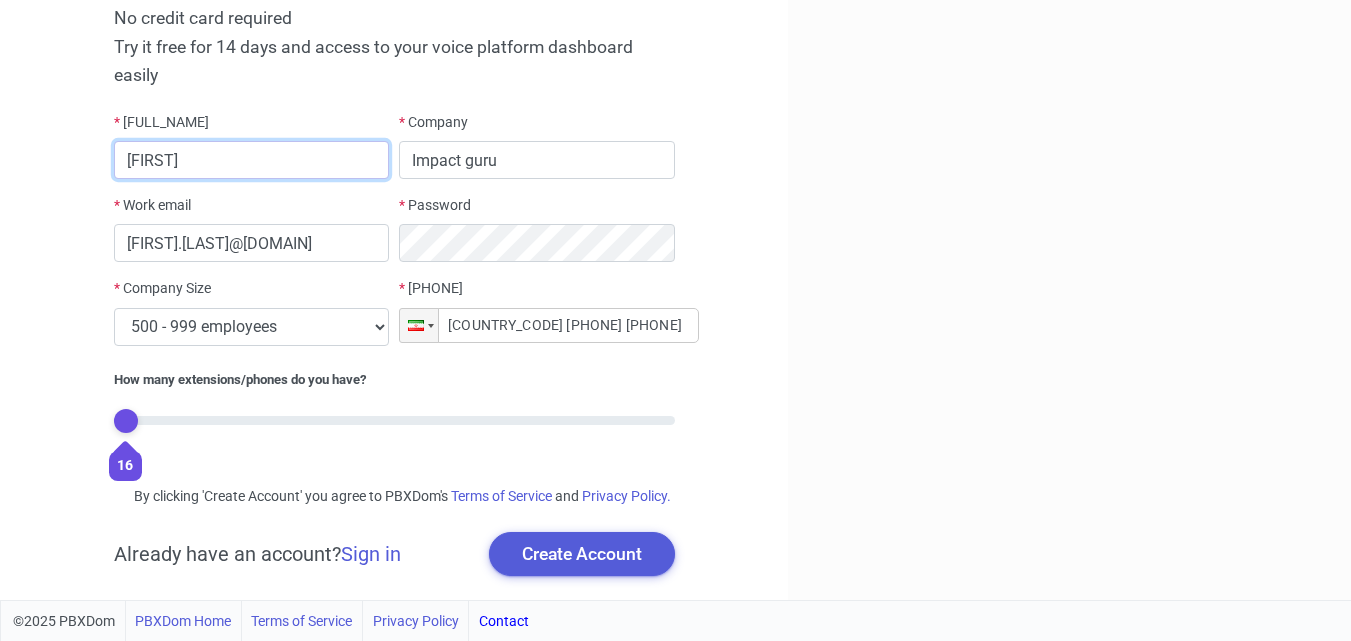 click on "Tapasya" at bounding box center [252, 160] 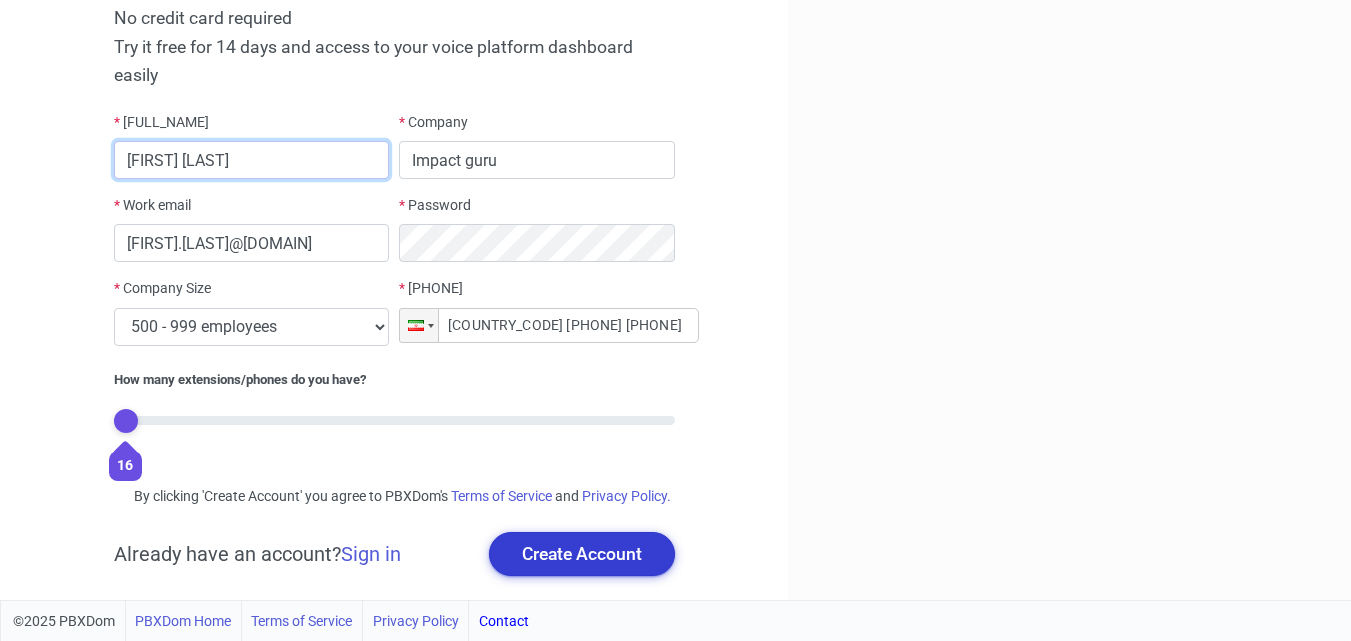 type on "[FULL_NAME]" 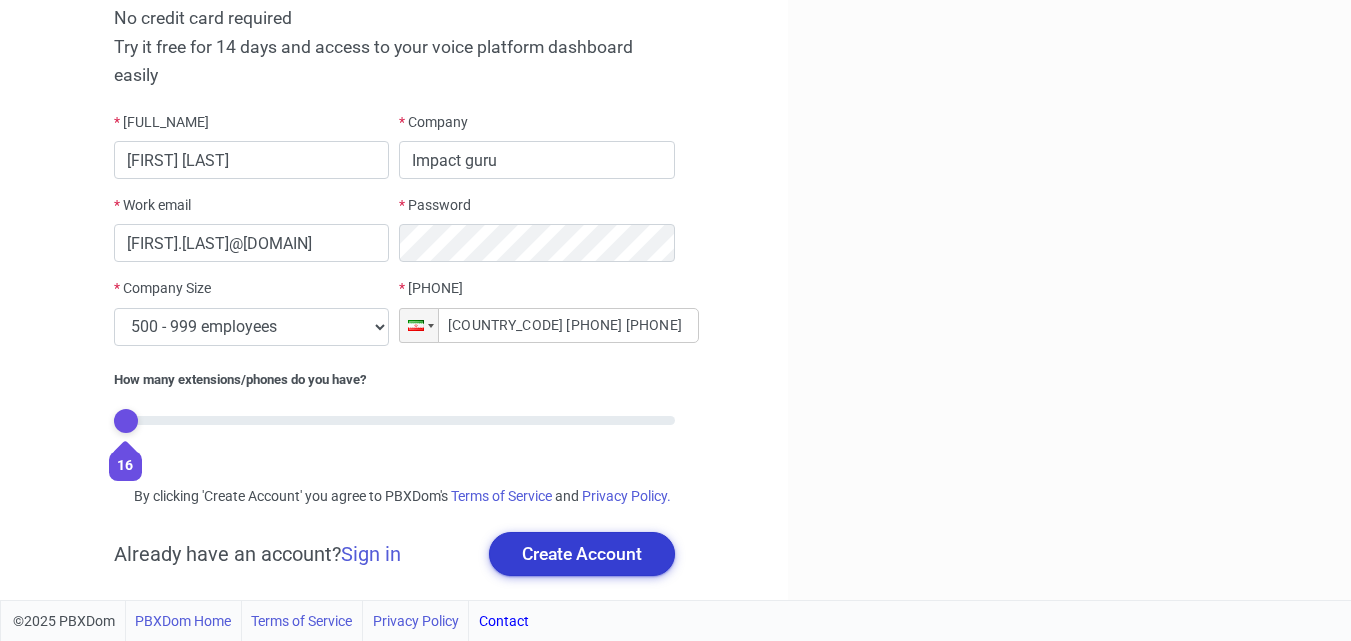 click on "Create Account" at bounding box center (582, 554) 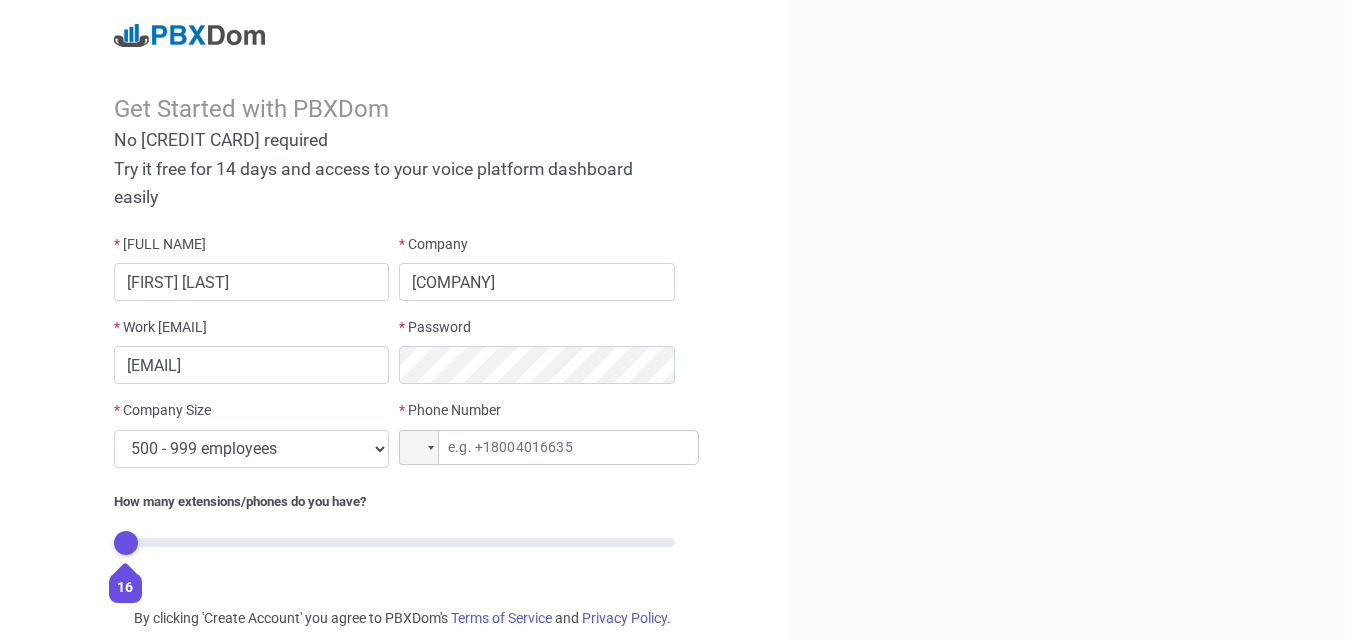 scroll, scrollTop: 143, scrollLeft: 0, axis: vertical 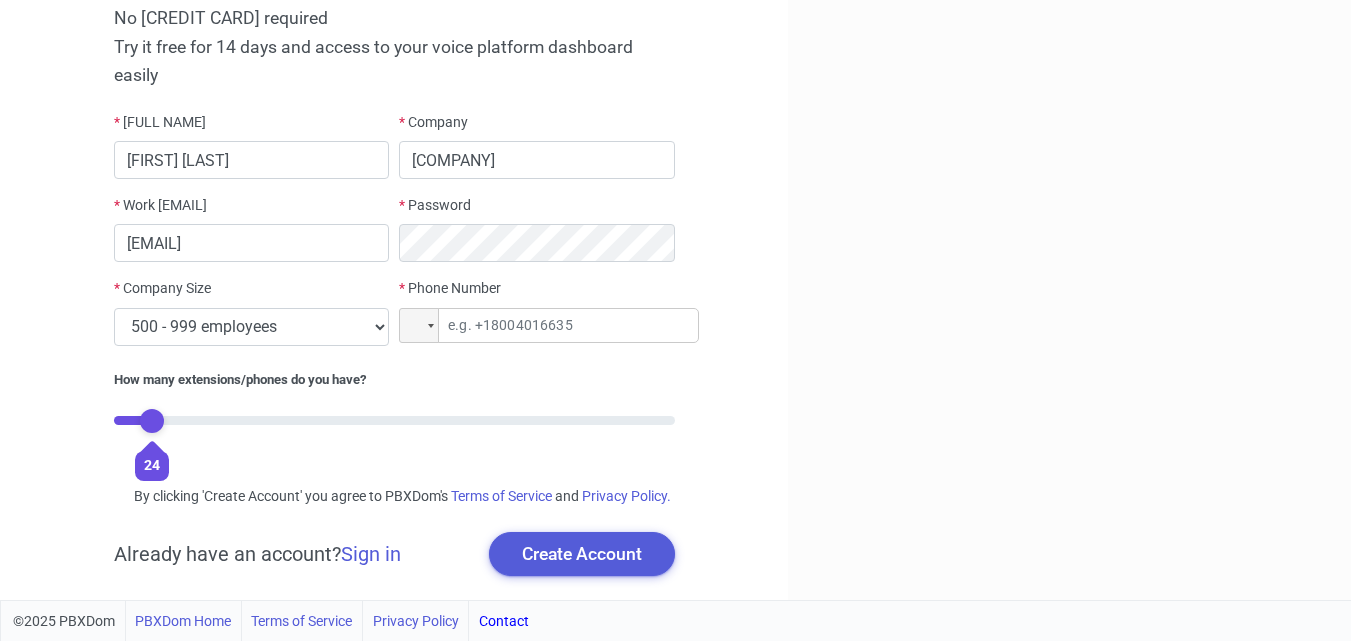 drag, startPoint x: 132, startPoint y: 393, endPoint x: 143, endPoint y: 393, distance: 11 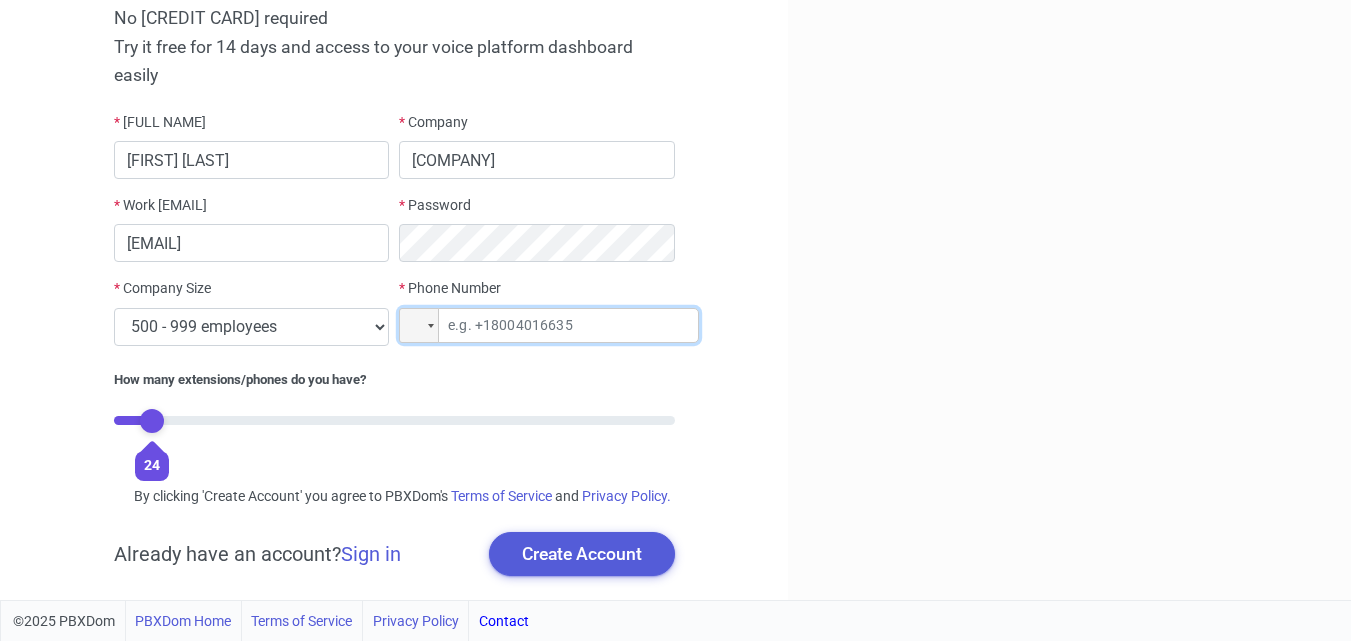click at bounding box center (549, 325) 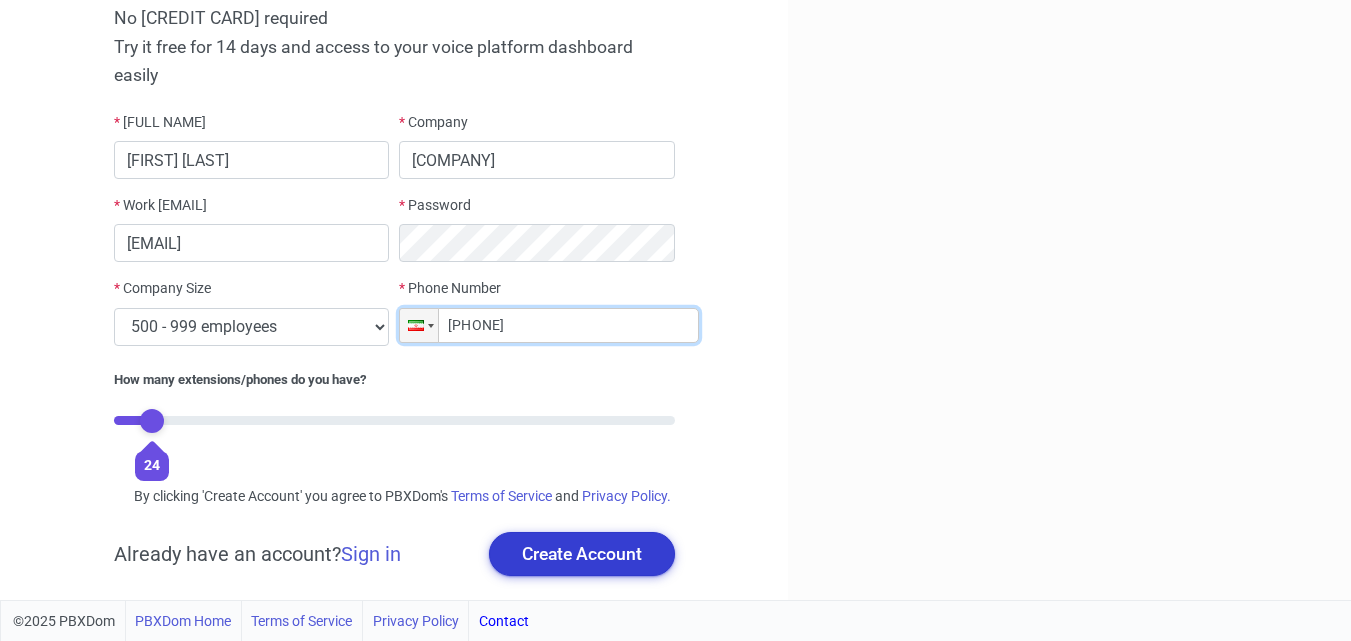 type on "[COUNTRY_CODE] [PHONE] [PHONE] [PHONE]" 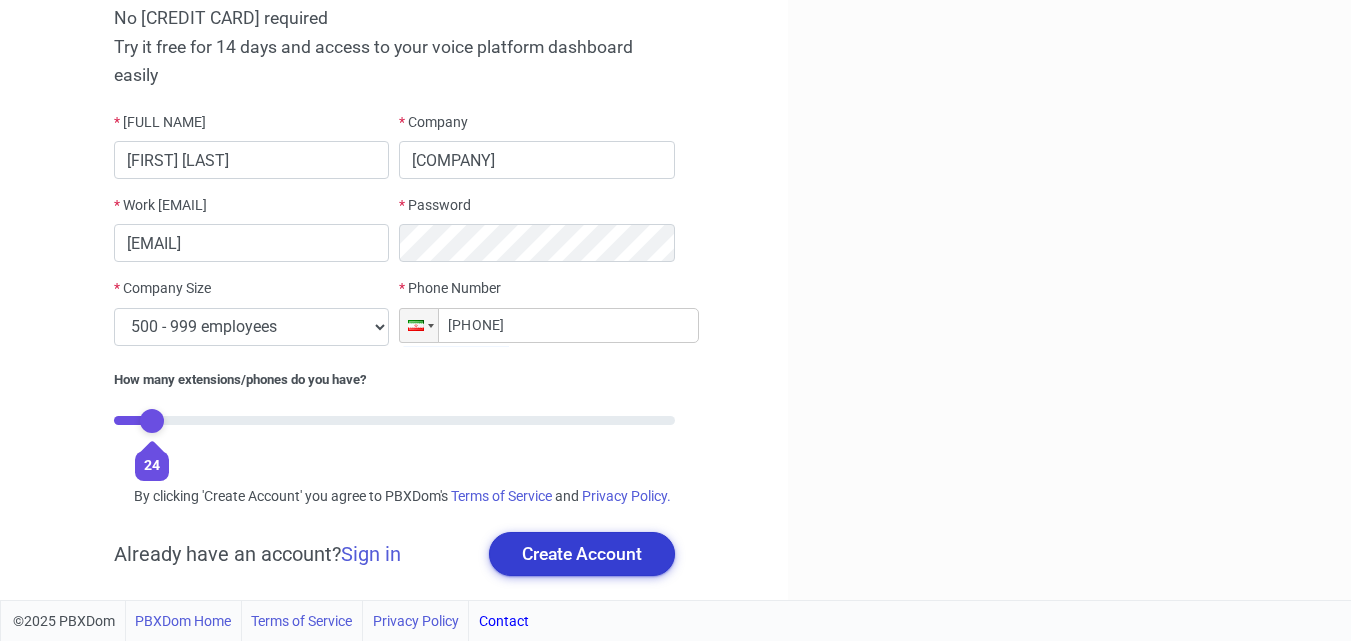 click on "Create Account" at bounding box center (582, 554) 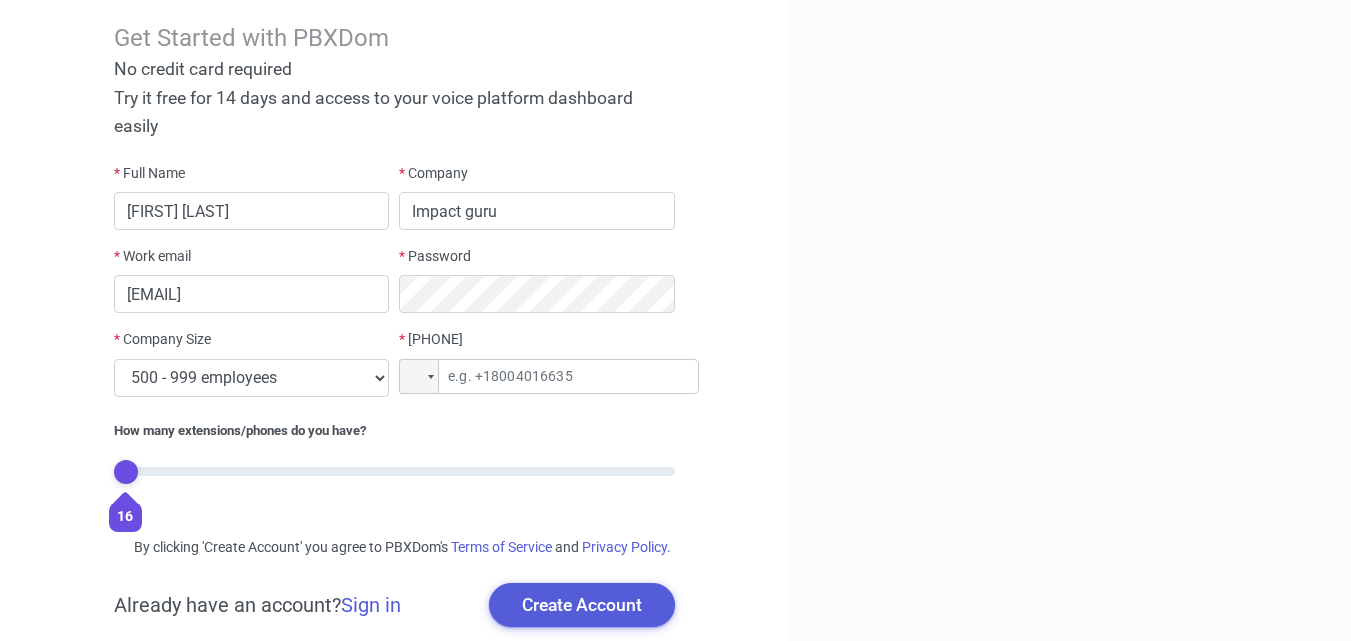 scroll, scrollTop: 143, scrollLeft: 0, axis: vertical 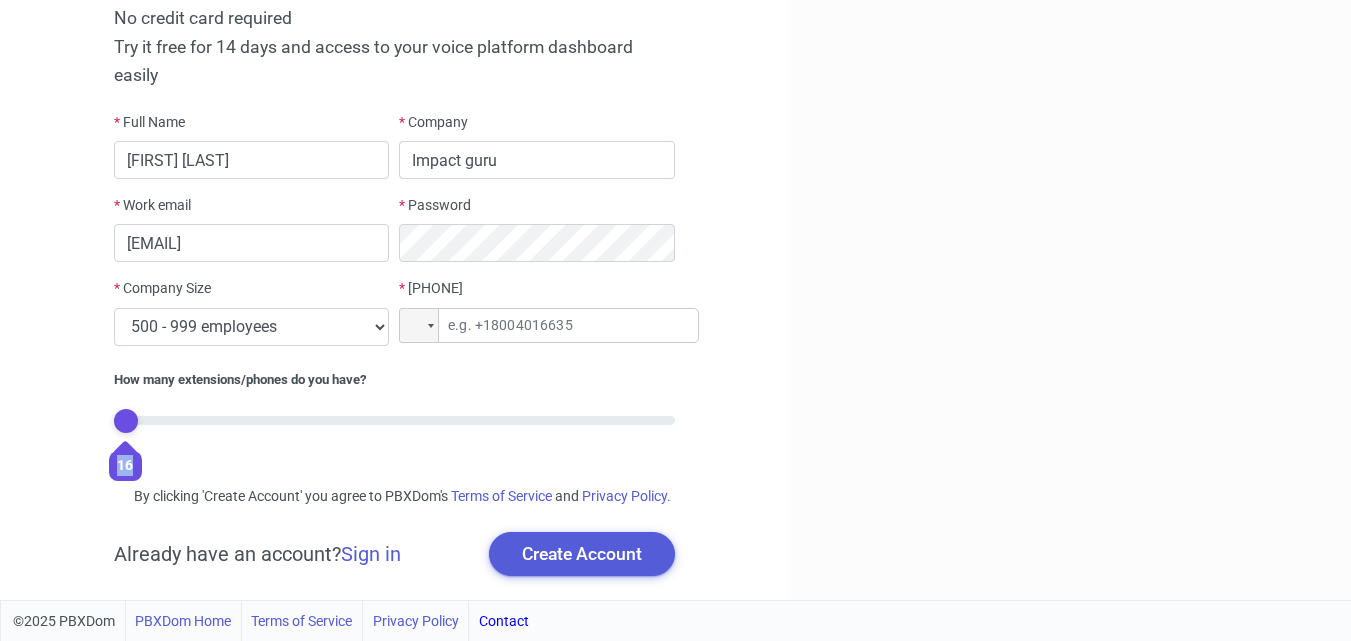 drag, startPoint x: 116, startPoint y: 412, endPoint x: 419, endPoint y: 407, distance: 303.04126 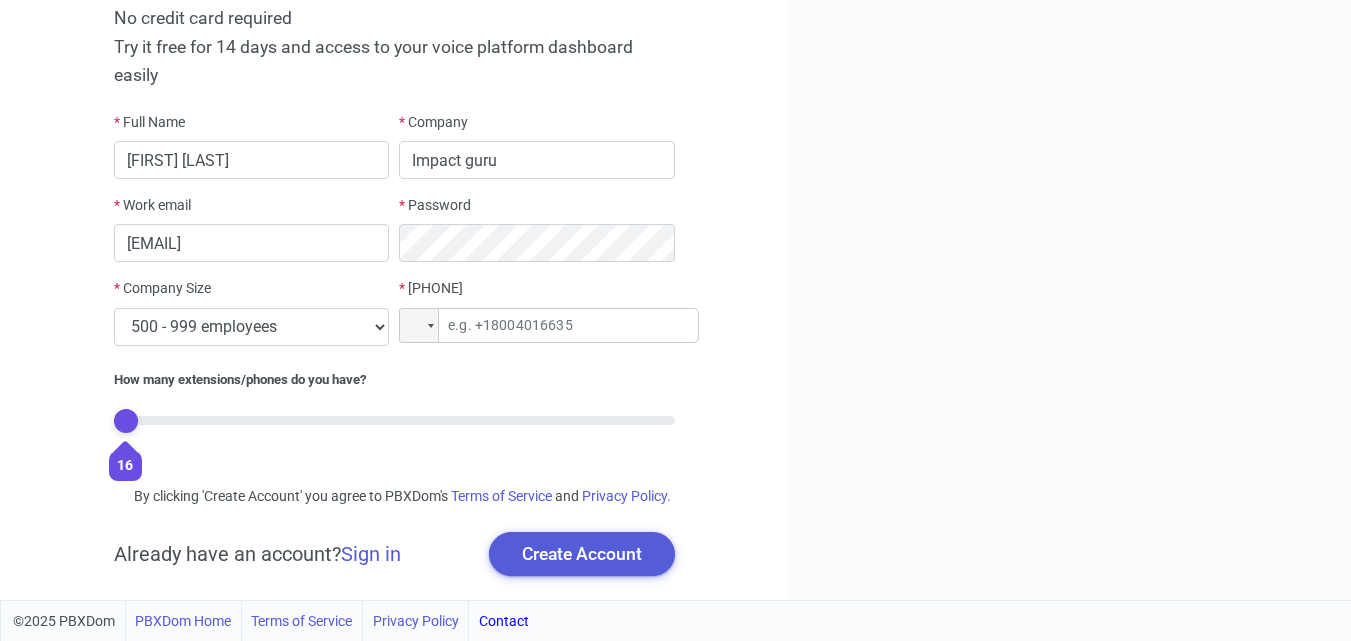 drag, startPoint x: 109, startPoint y: 400, endPoint x: 127, endPoint y: 402, distance: 18.110771 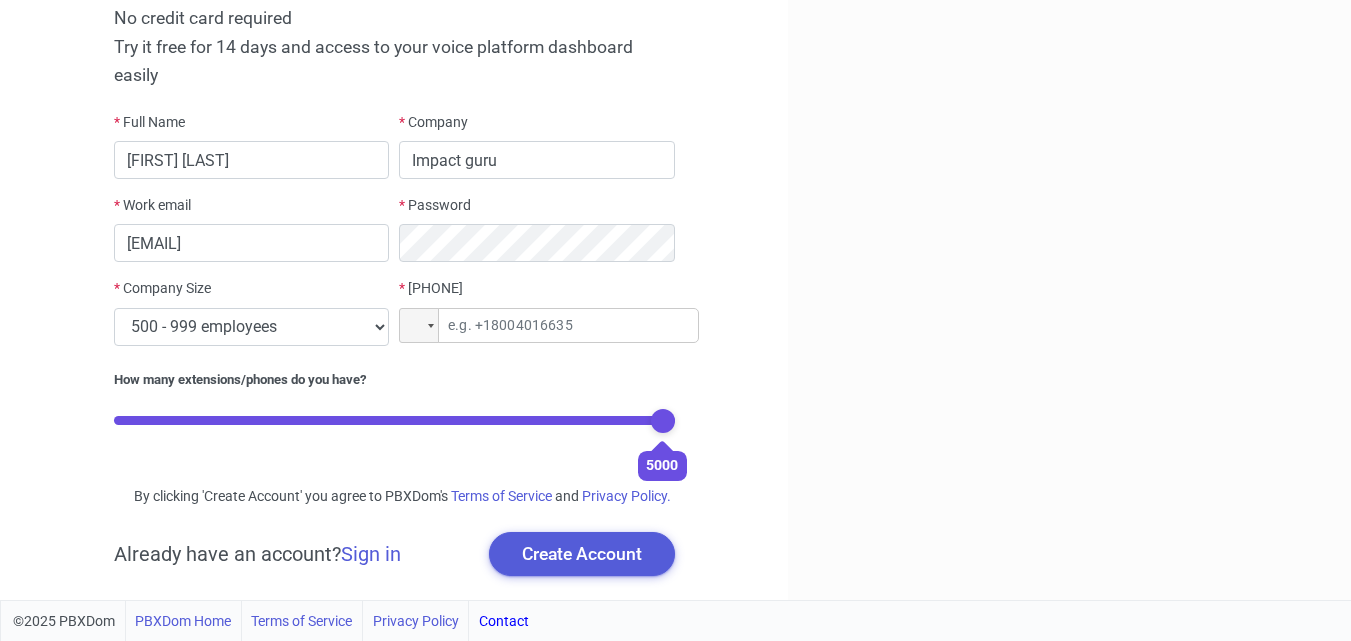 drag, startPoint x: 127, startPoint y: 402, endPoint x: 759, endPoint y: 401, distance: 632.0008 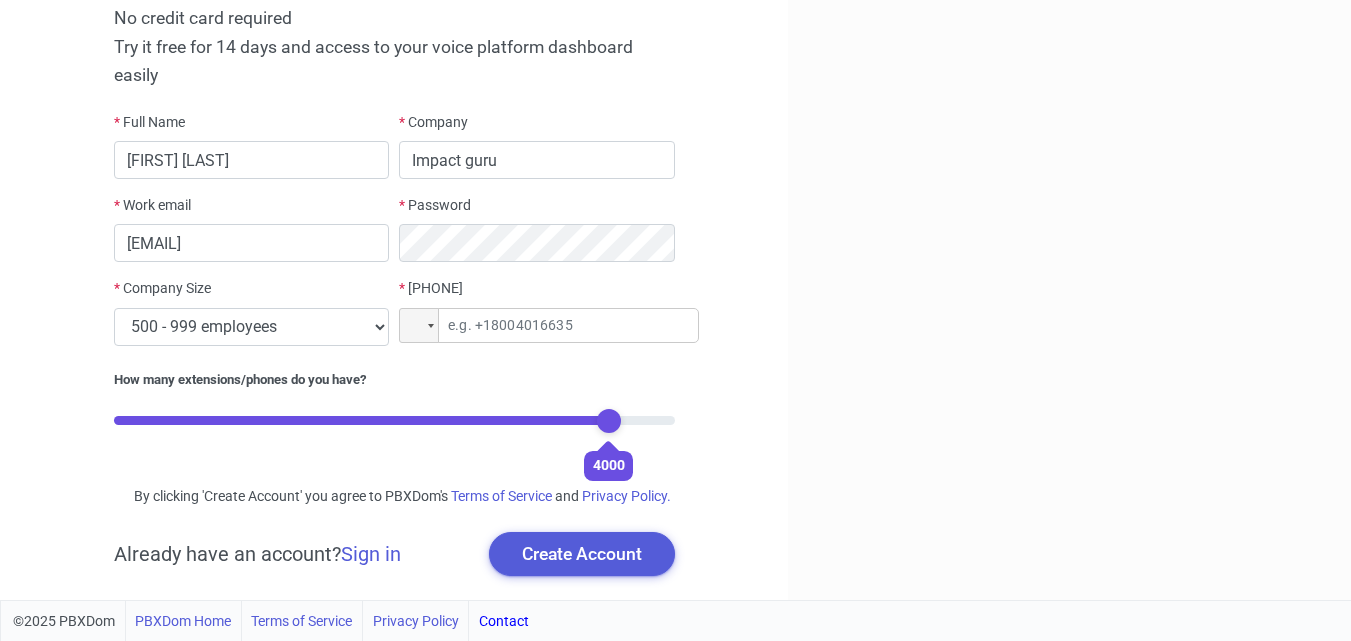 drag, startPoint x: 665, startPoint y: 402, endPoint x: 601, endPoint y: 406, distance: 64.12488 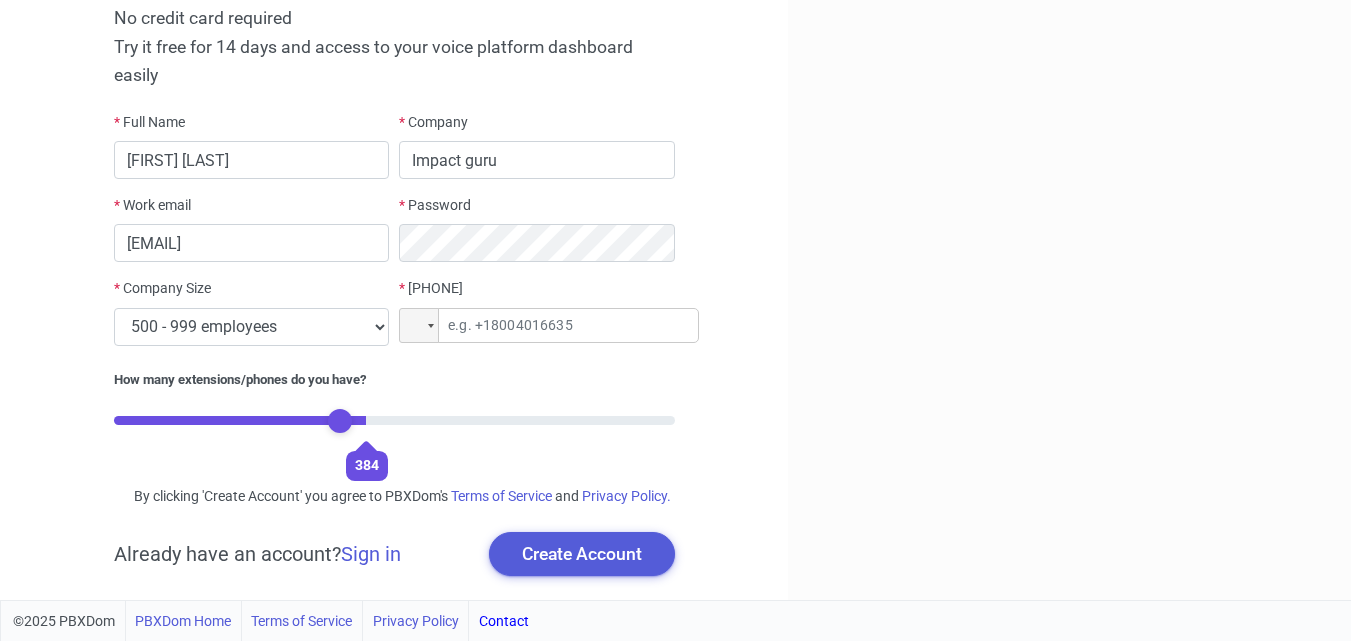 drag, startPoint x: 612, startPoint y: 401, endPoint x: 329, endPoint y: 452, distance: 287.5587 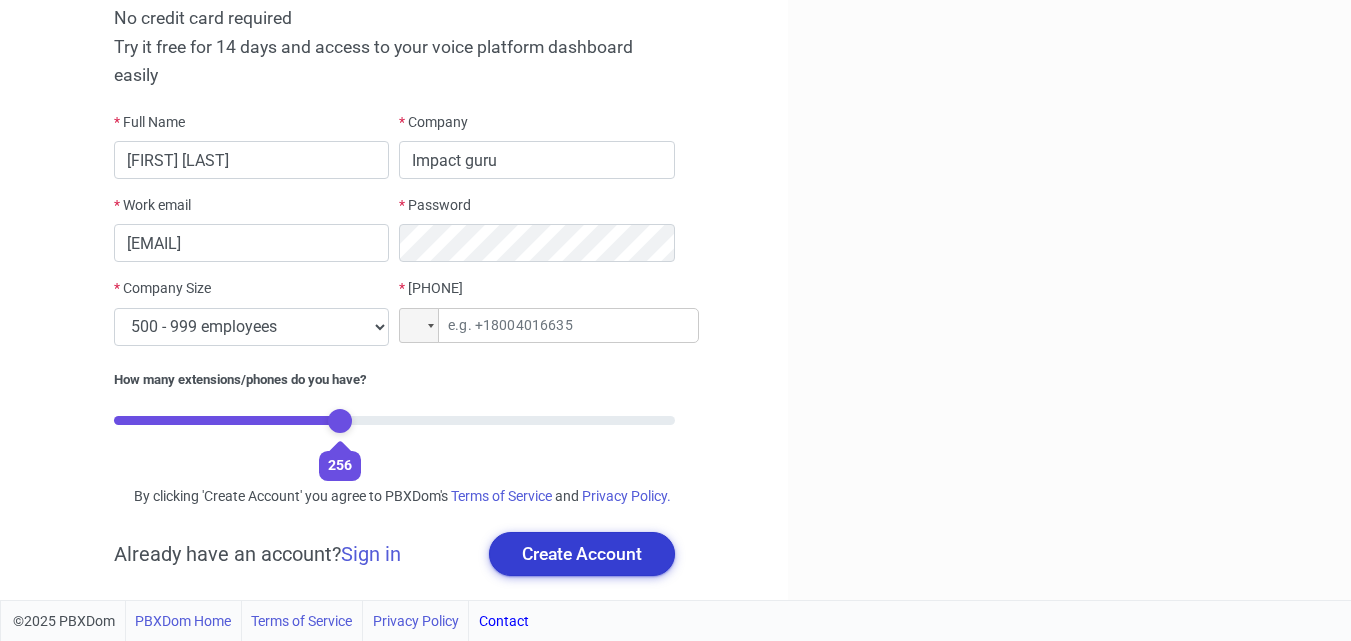 click on "Create Account" at bounding box center [582, 554] 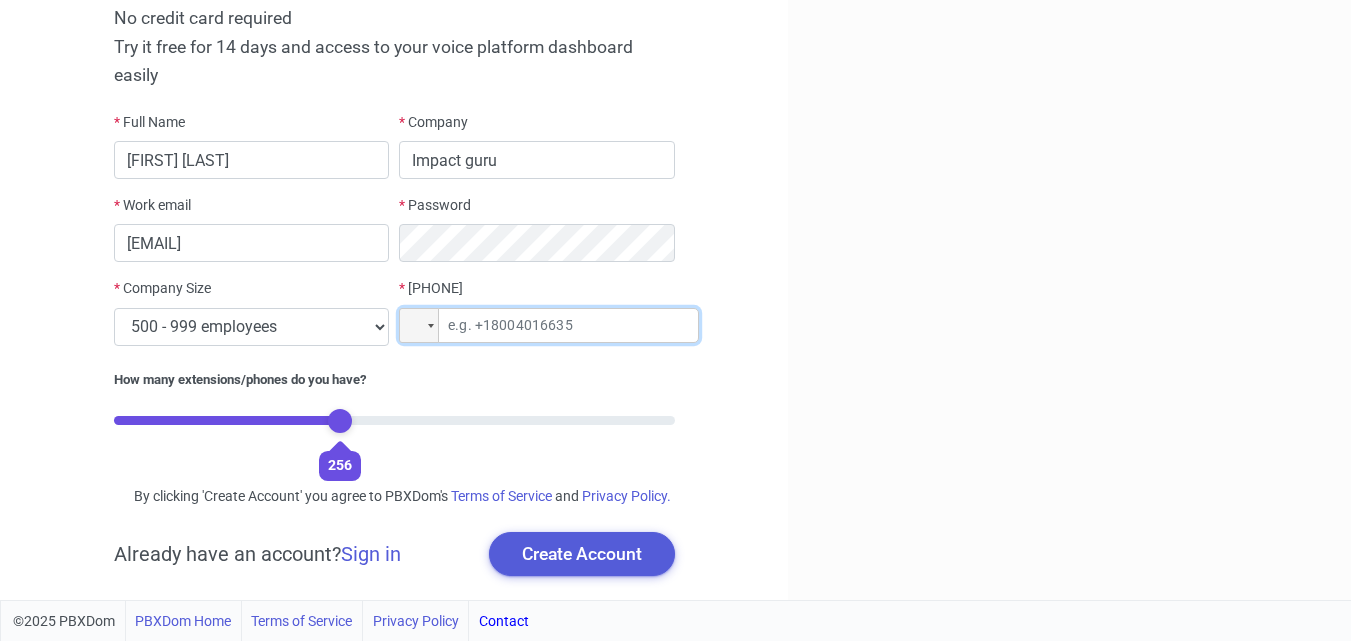 click at bounding box center (549, 325) 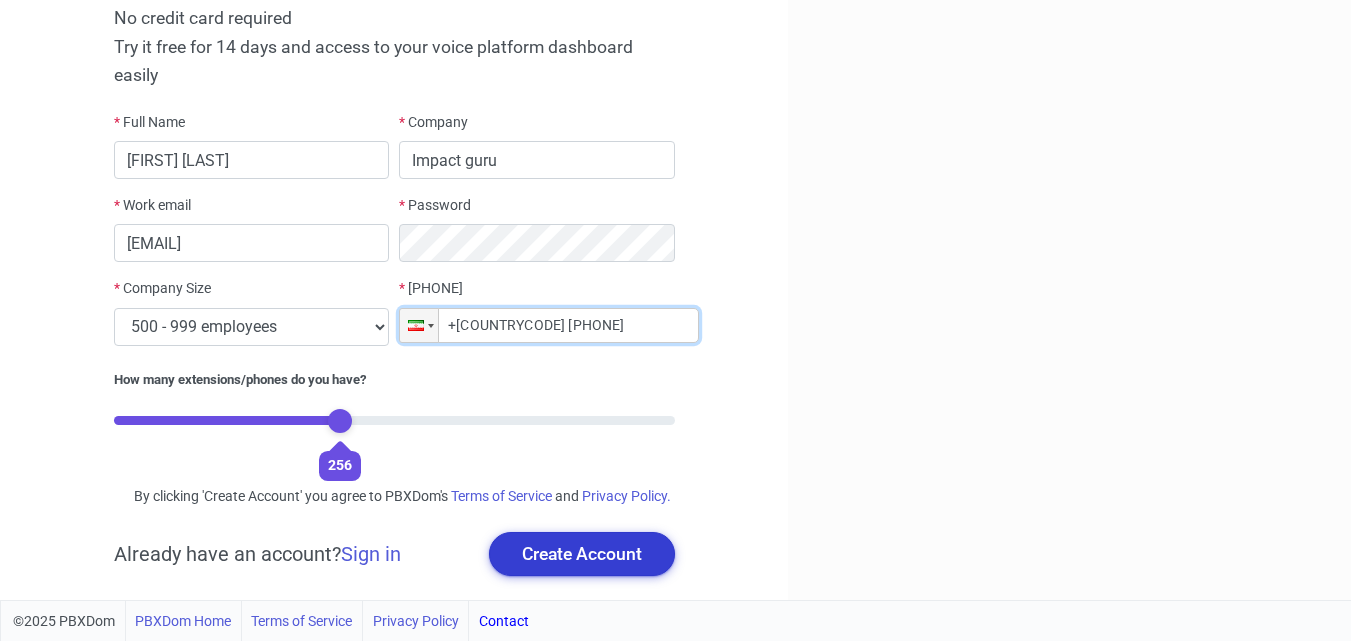 type on "[COUNTRY_CODE] [PHONE_NUMBER]" 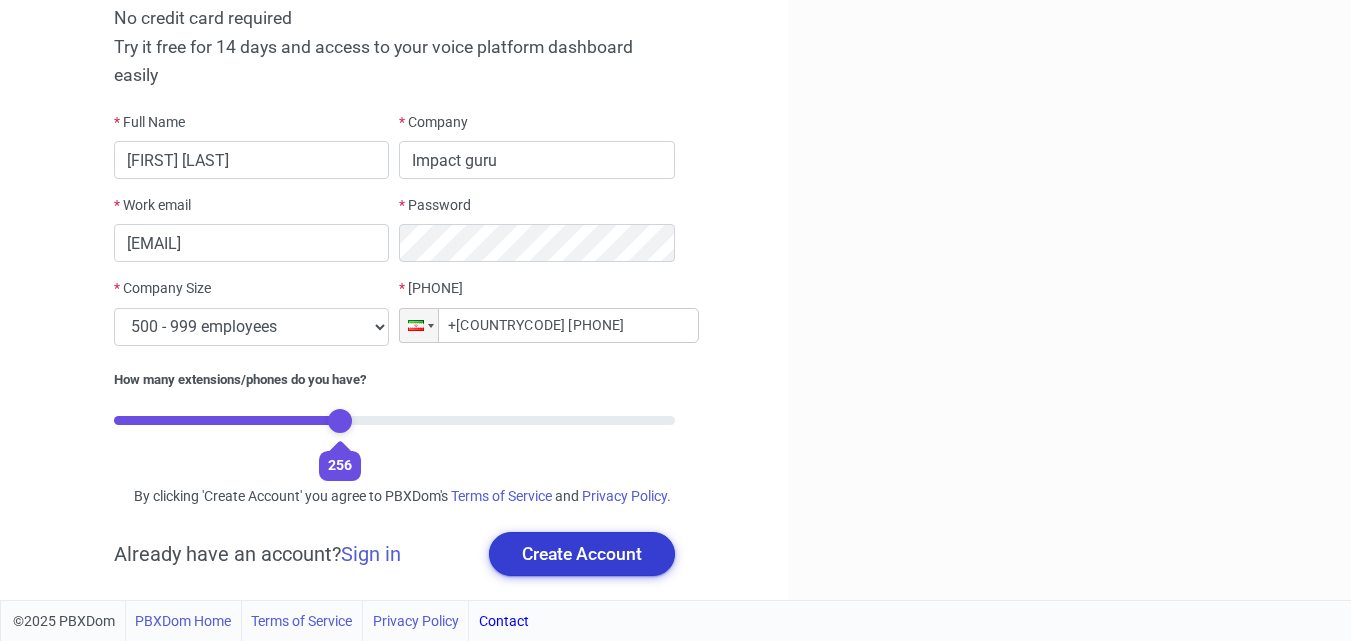 click on "Create Account" at bounding box center (582, 554) 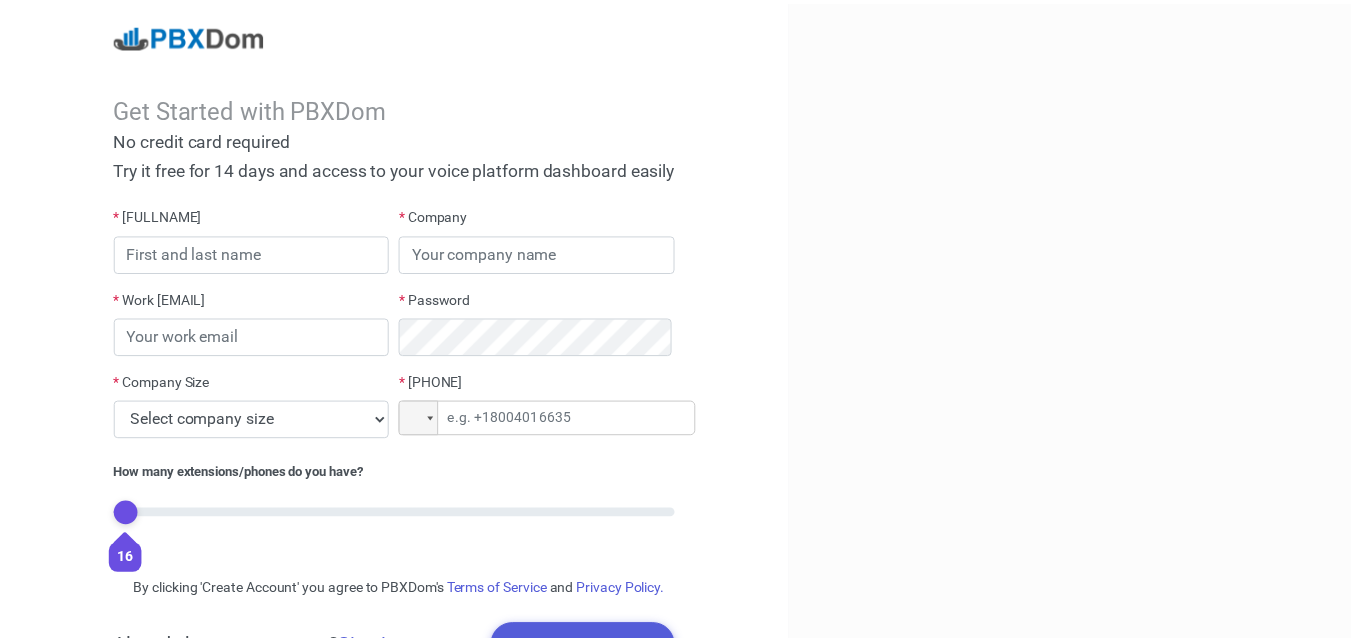 scroll, scrollTop: 143, scrollLeft: 0, axis: vertical 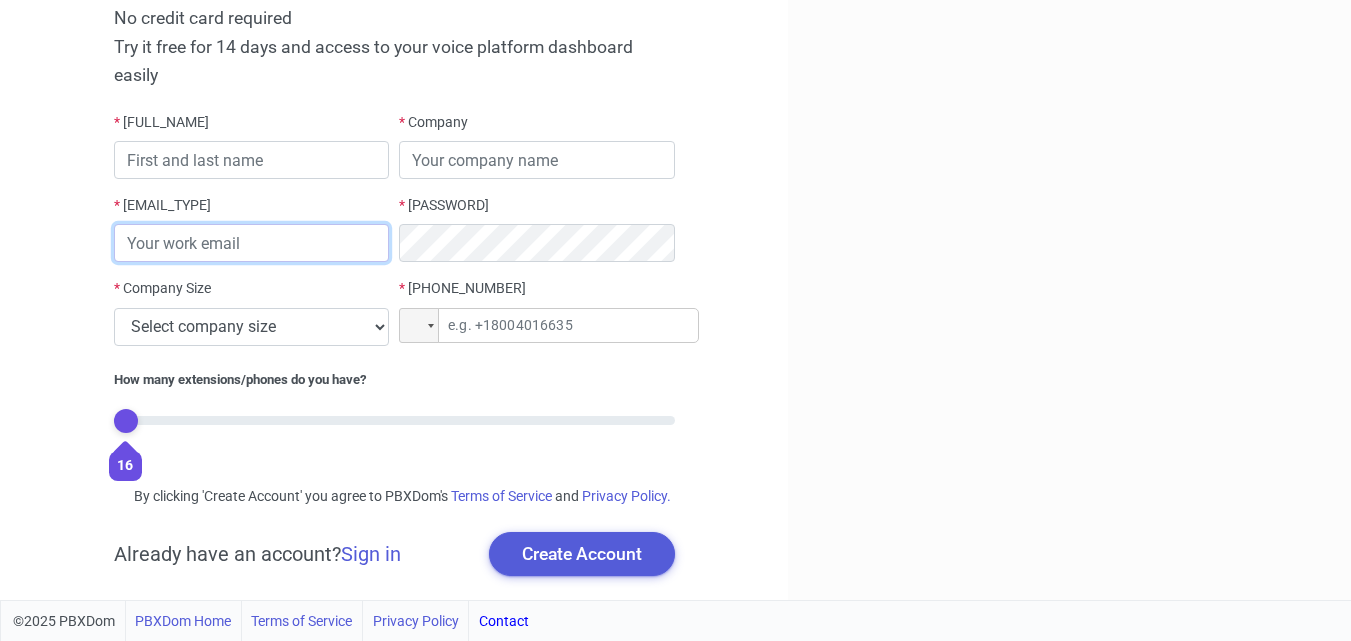 type on "[EMAIL_ADDRESS]" 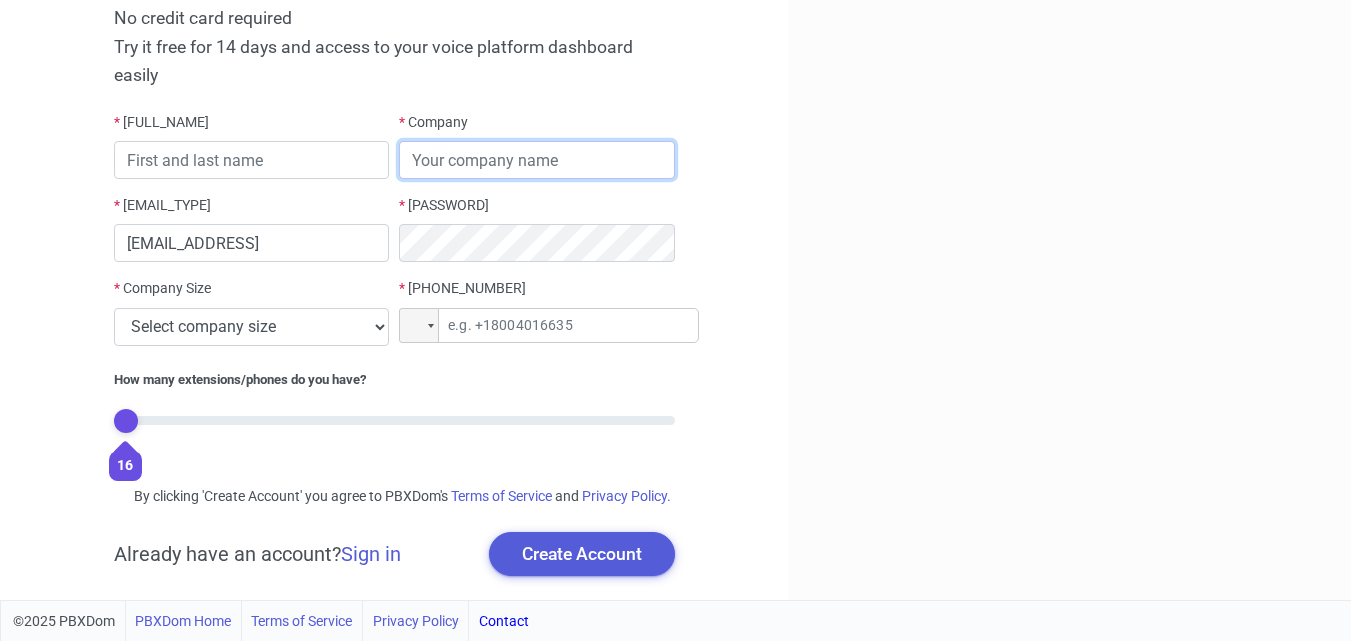 click at bounding box center (537, 160) 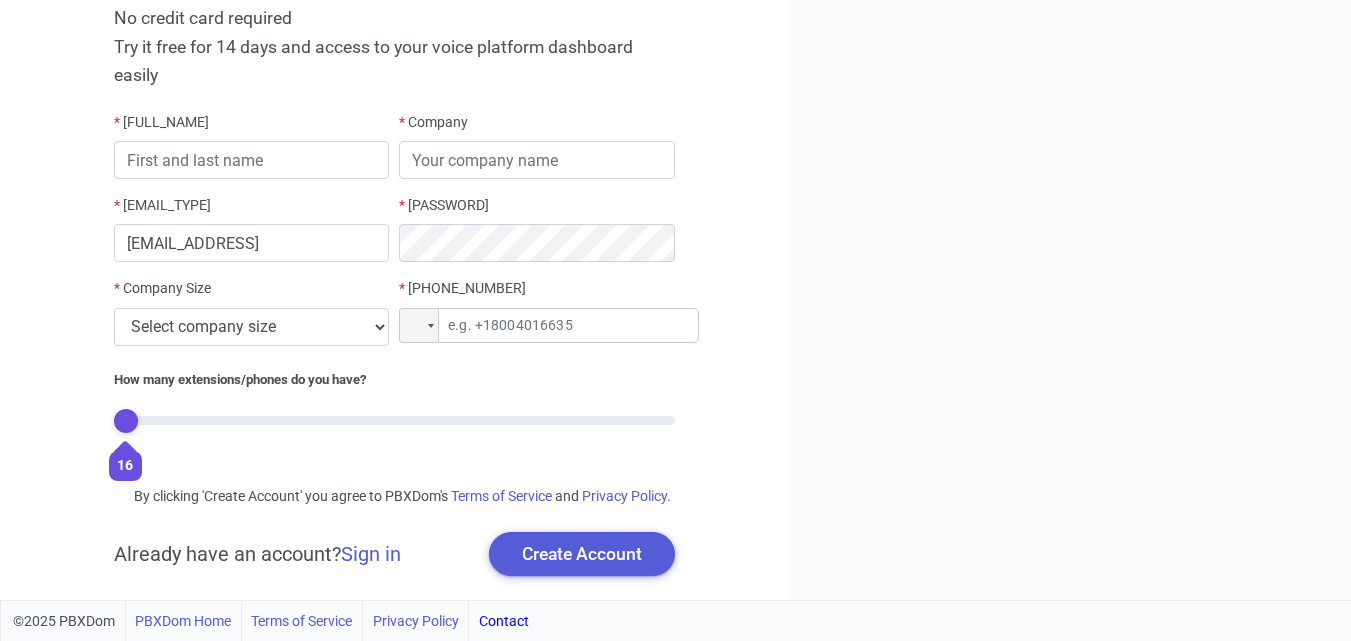 click on "*   Password" at bounding box center [252, 145] 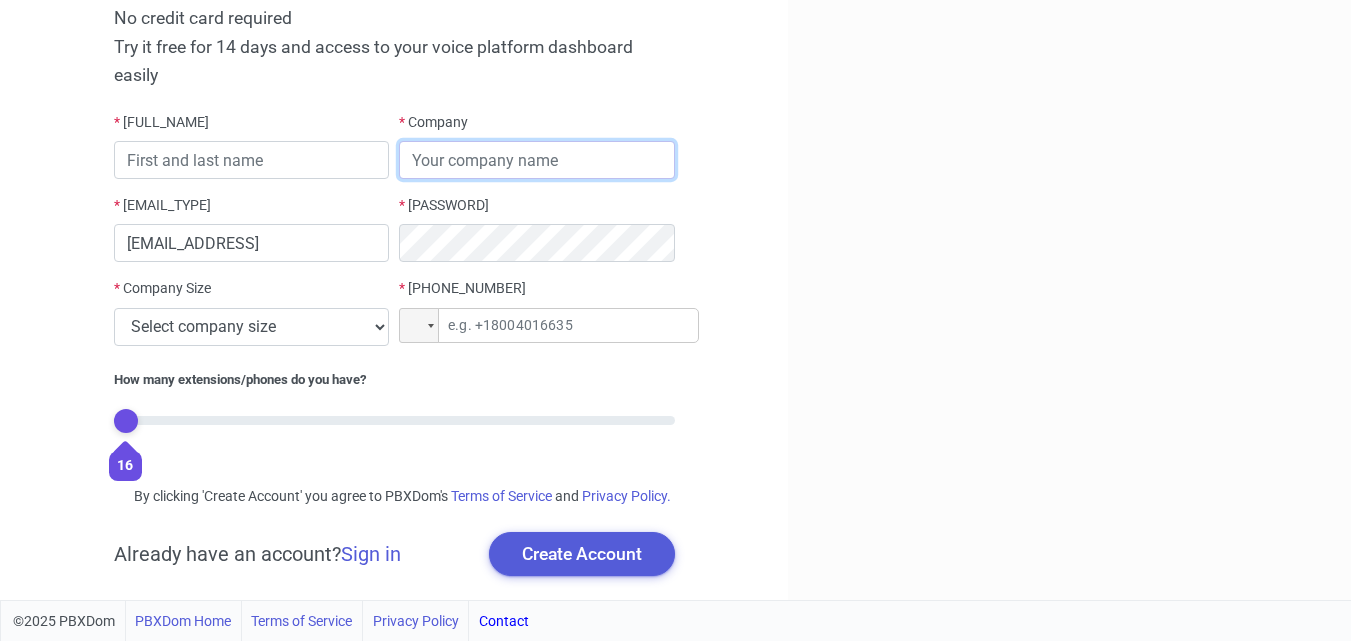 click at bounding box center (537, 160) 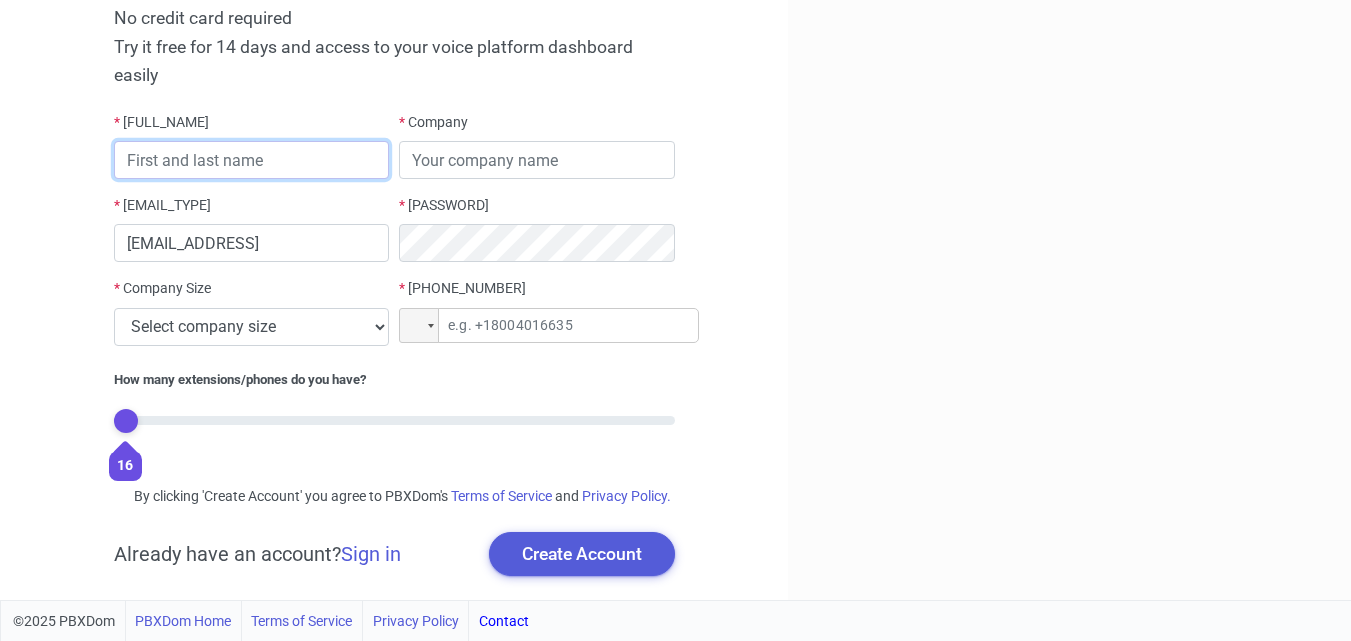 click at bounding box center [252, 160] 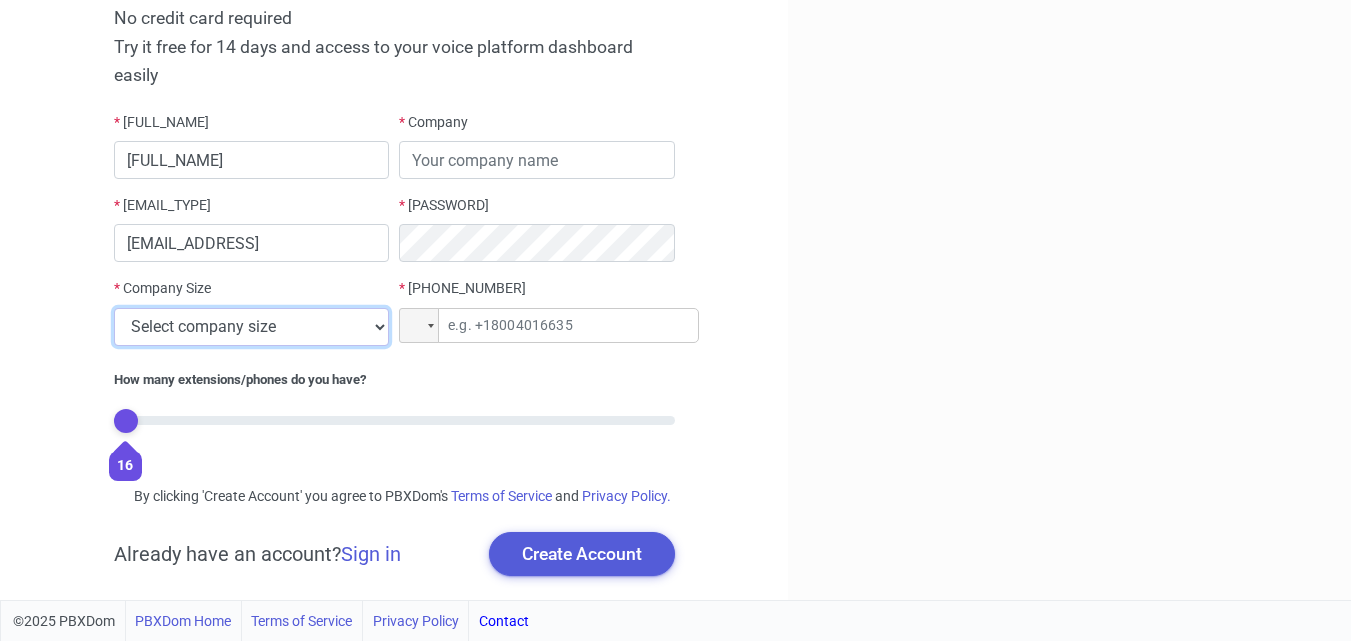 click on "Select company size  1 - 9  employees 10 - 49  employees 50 - 199  employees 200 - 499  employees 500 - 999  employees 1000+  employees" at bounding box center (252, 327) 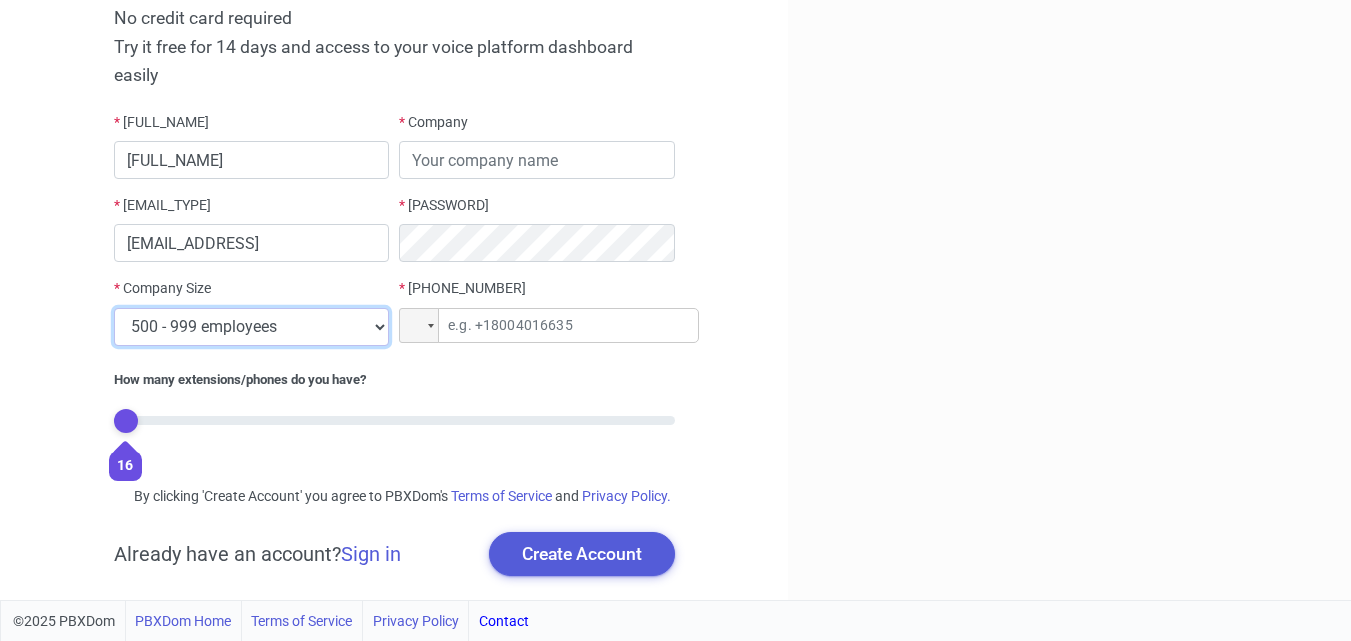 click on "Select company size  1 - 9  employees 10 - 49  employees 50 - 199  employees 200 - 499  employees 500 - 999  employees 1000+  employees" at bounding box center (252, 327) 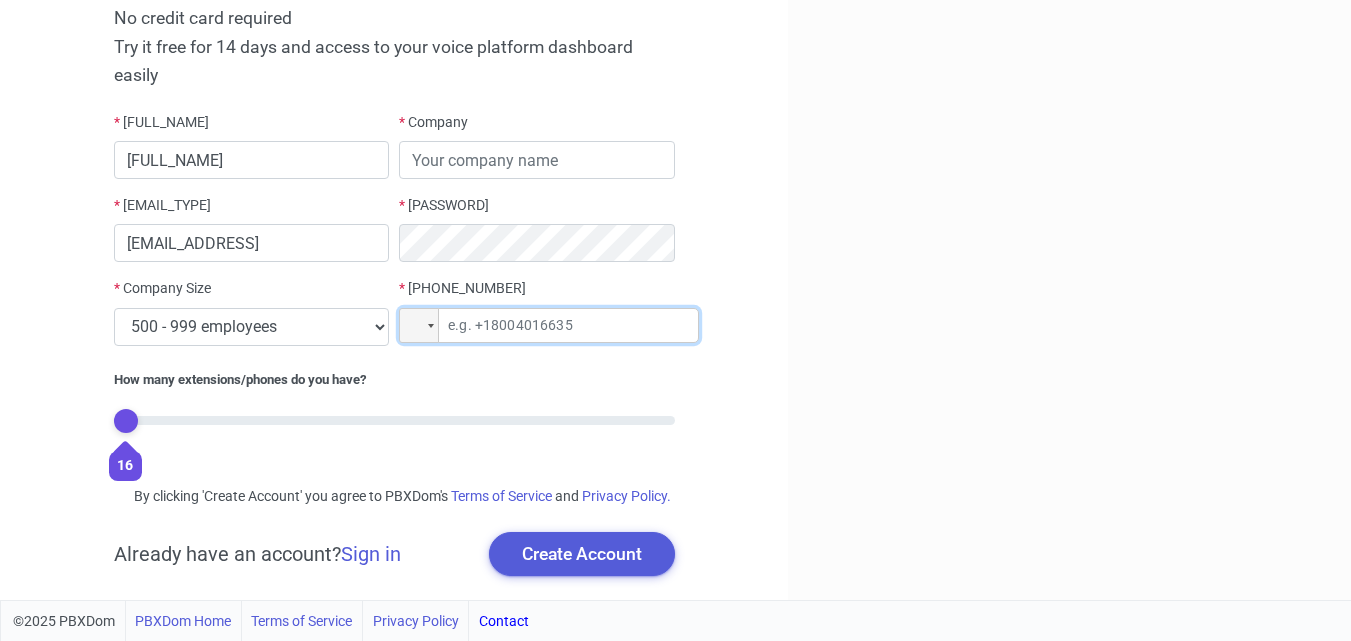 click at bounding box center [549, 325] 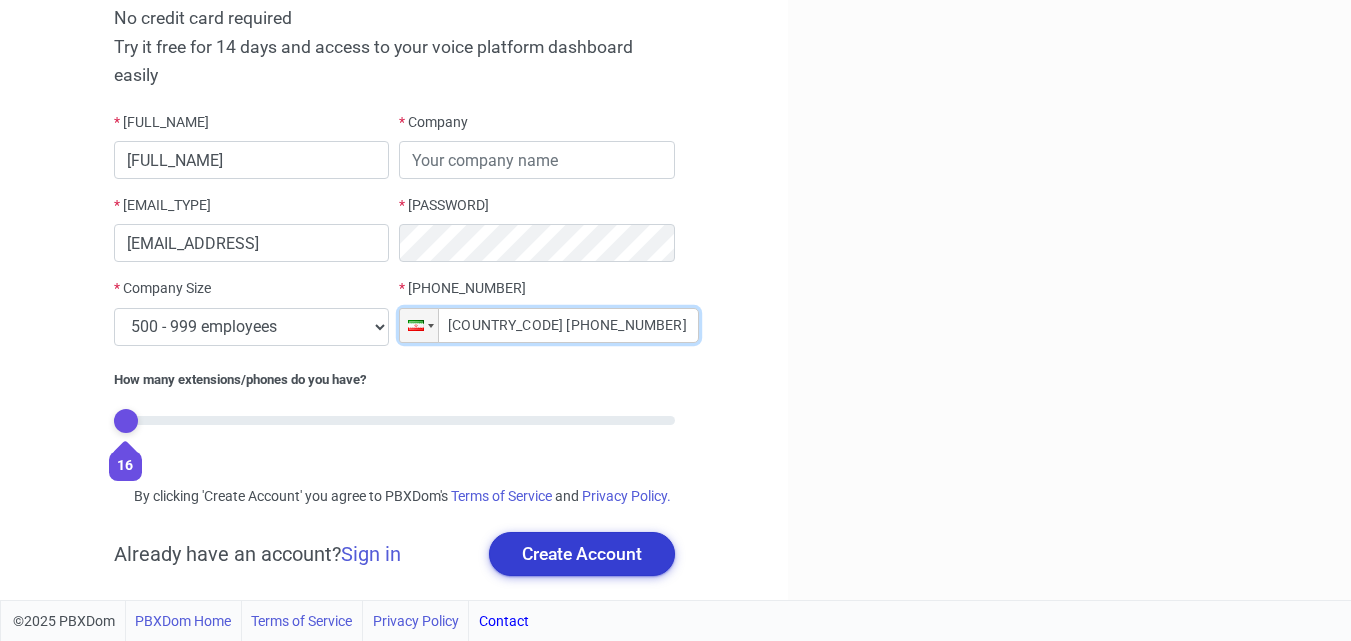 type on "[COUNTRY_CODE] [PHONE_NUMBER]" 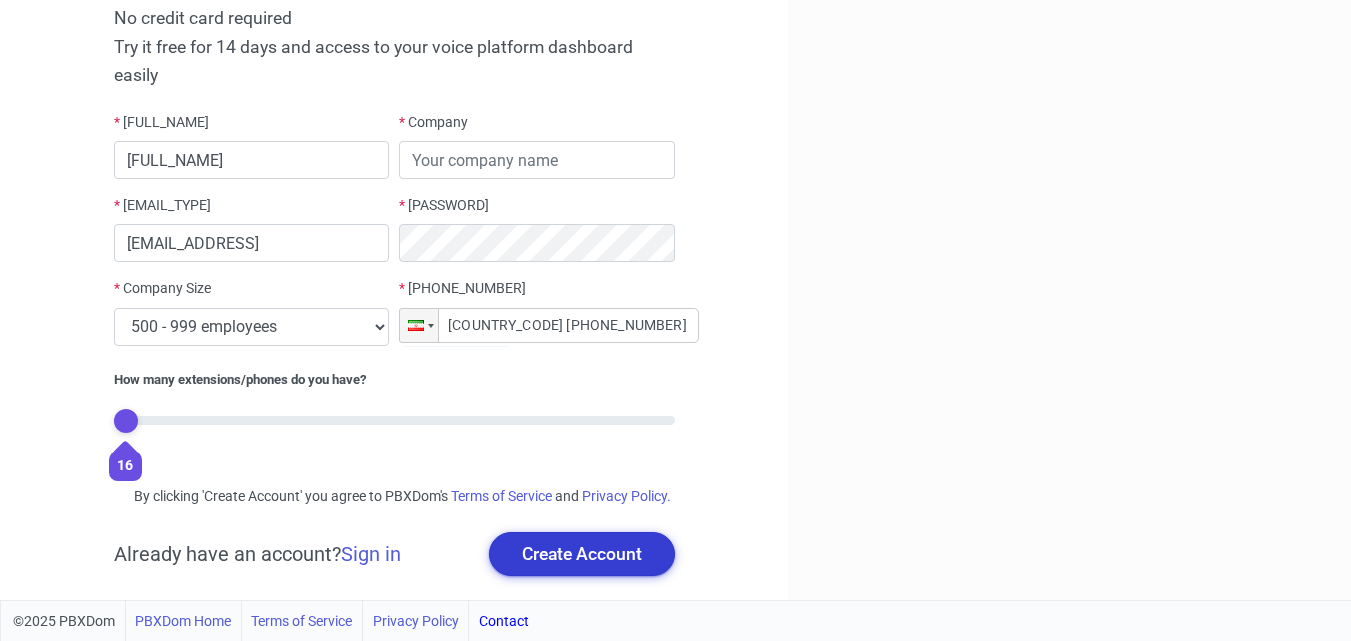 click on "Create Account" at bounding box center (582, 554) 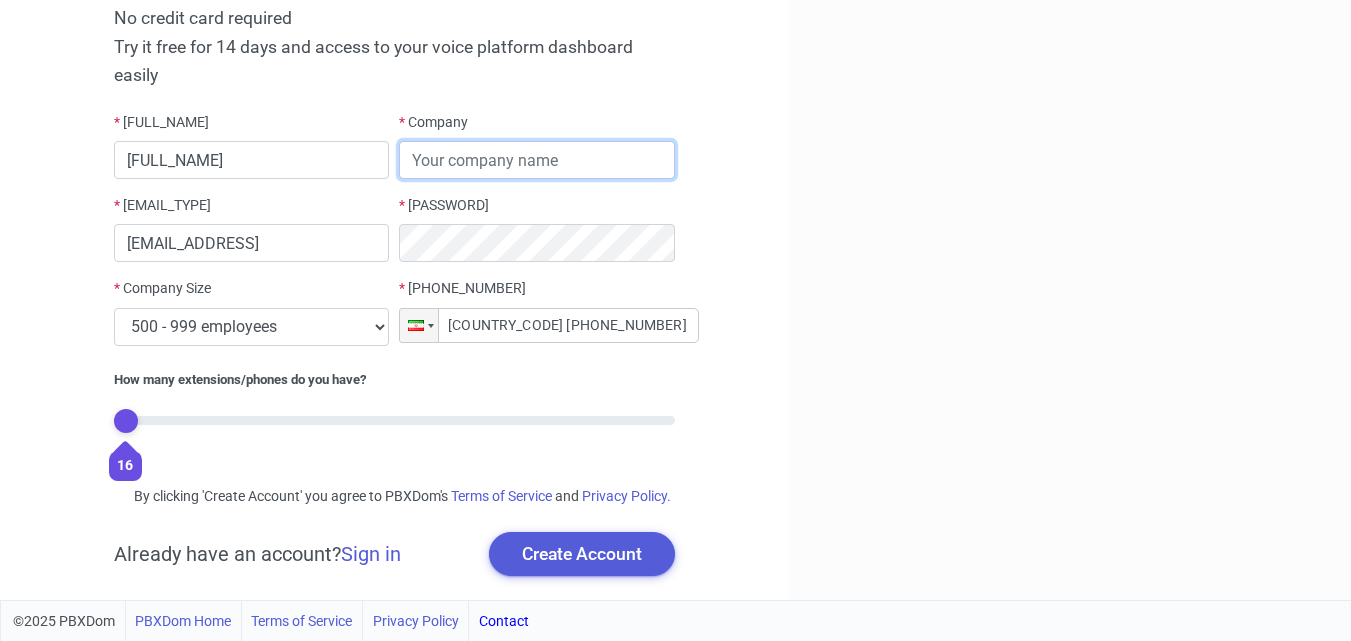 type on "Impact guru" 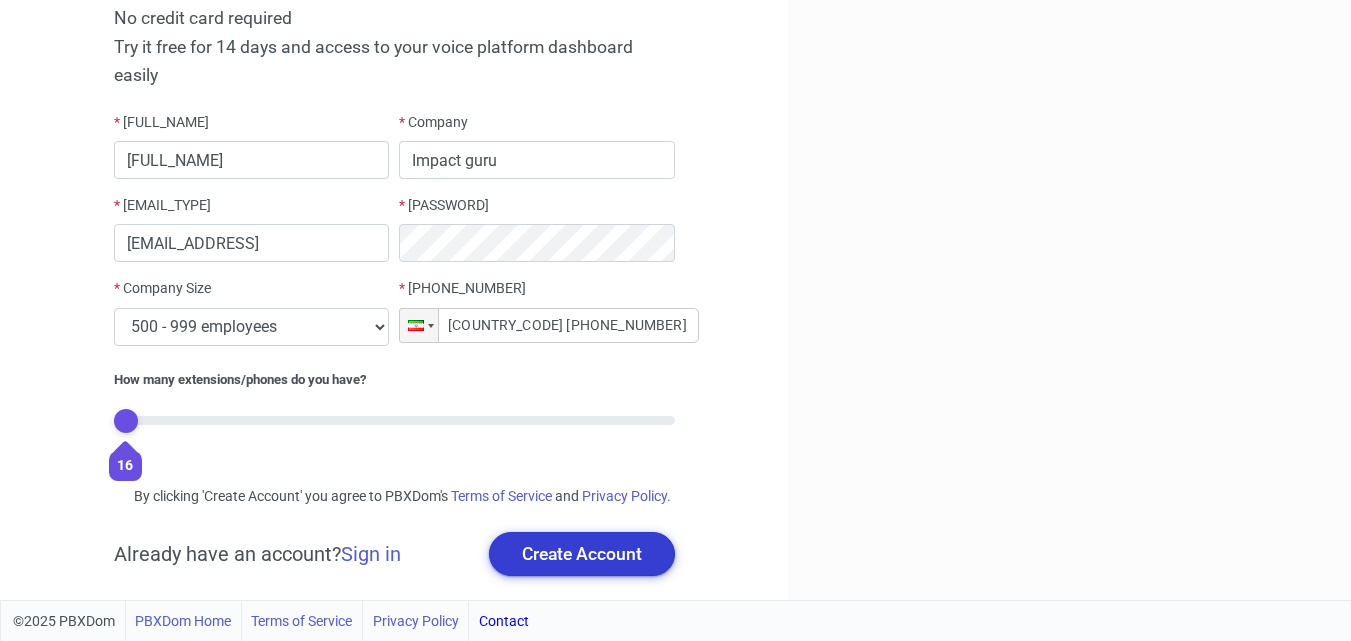 click on "Create Account" at bounding box center (582, 554) 